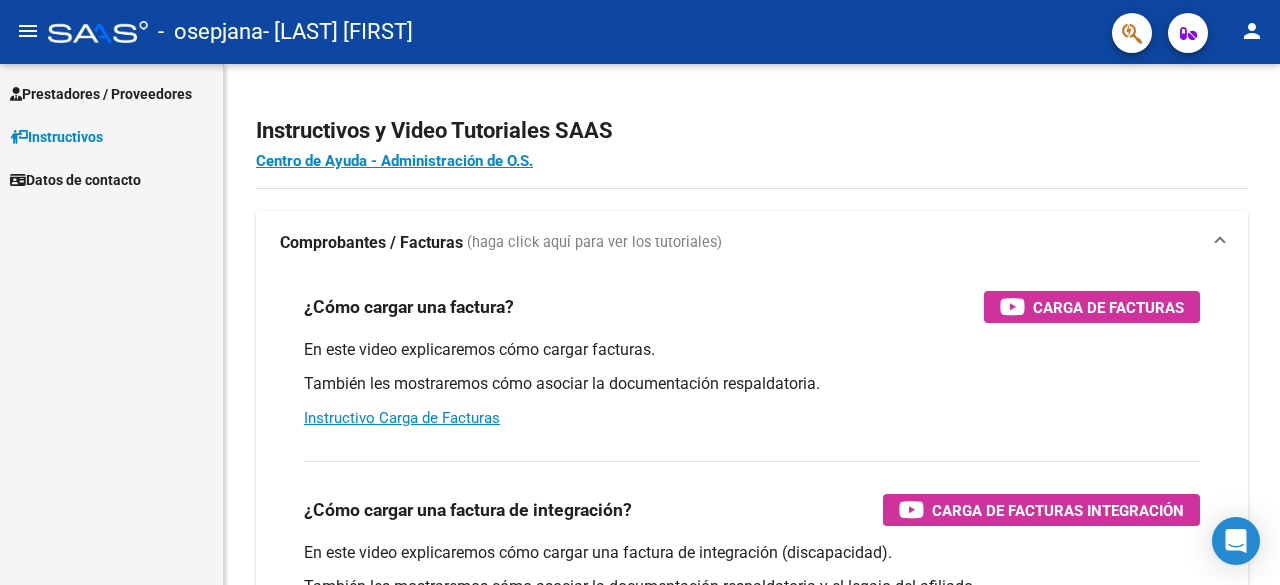scroll, scrollTop: 0, scrollLeft: 0, axis: both 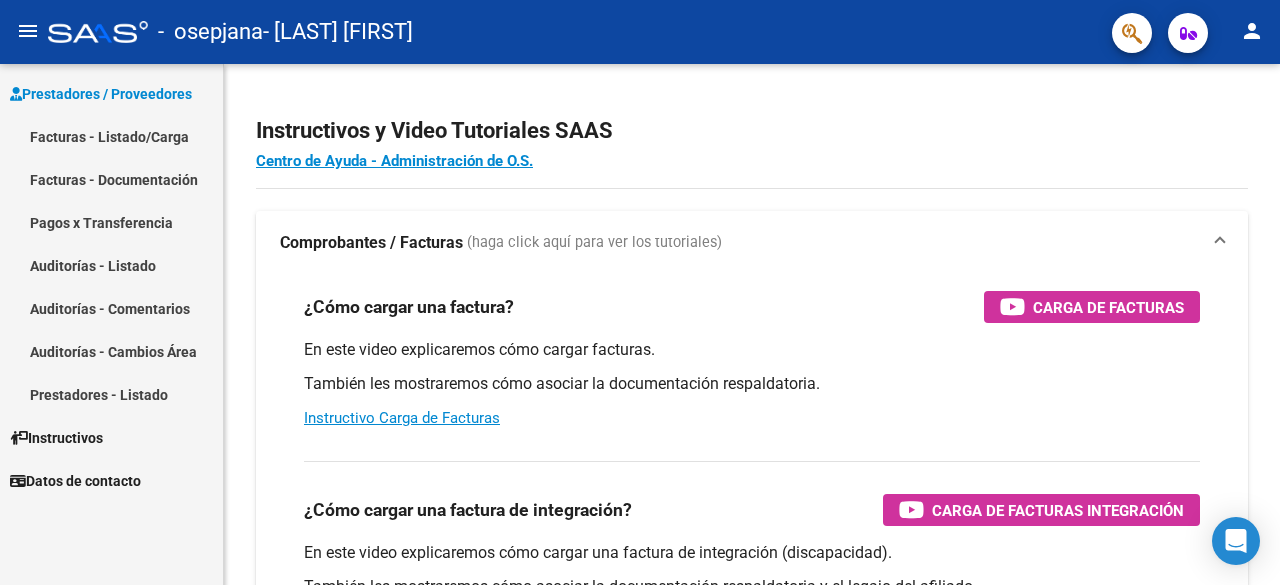 click on "Facturas - Listado/Carga" at bounding box center [111, 136] 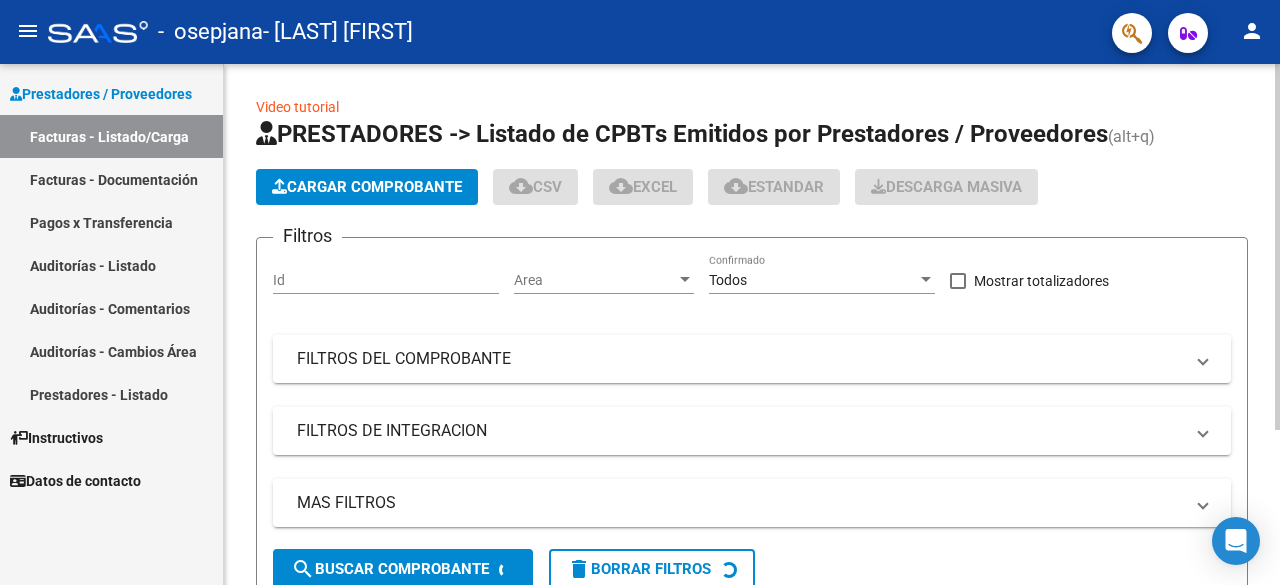 click on "Cargar Comprobante" 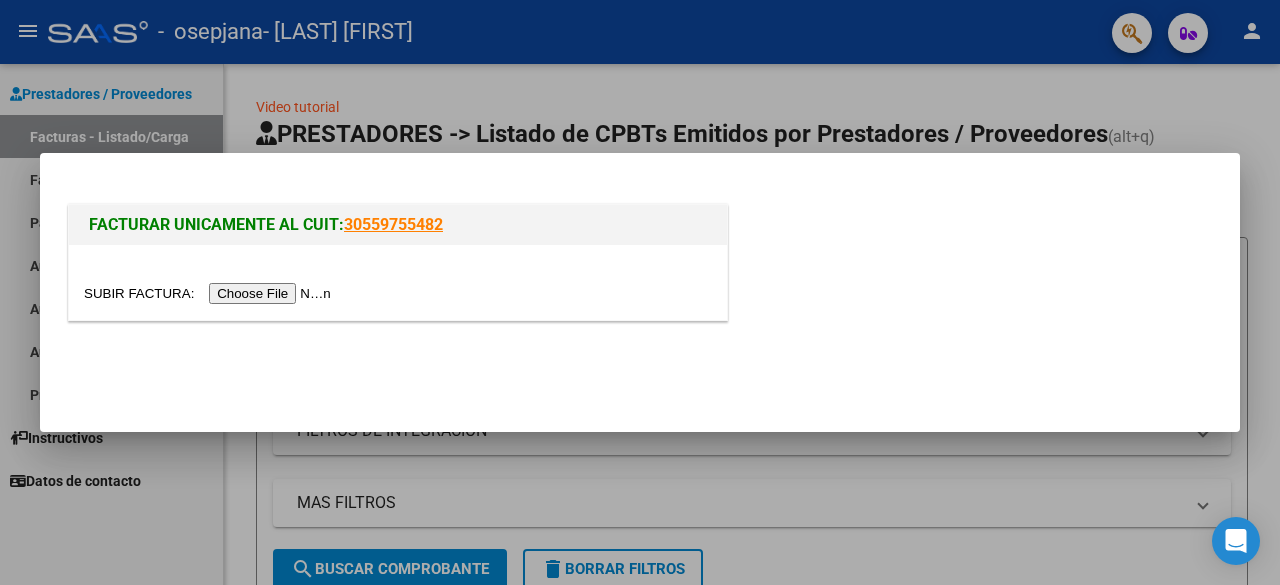 click at bounding box center (210, 293) 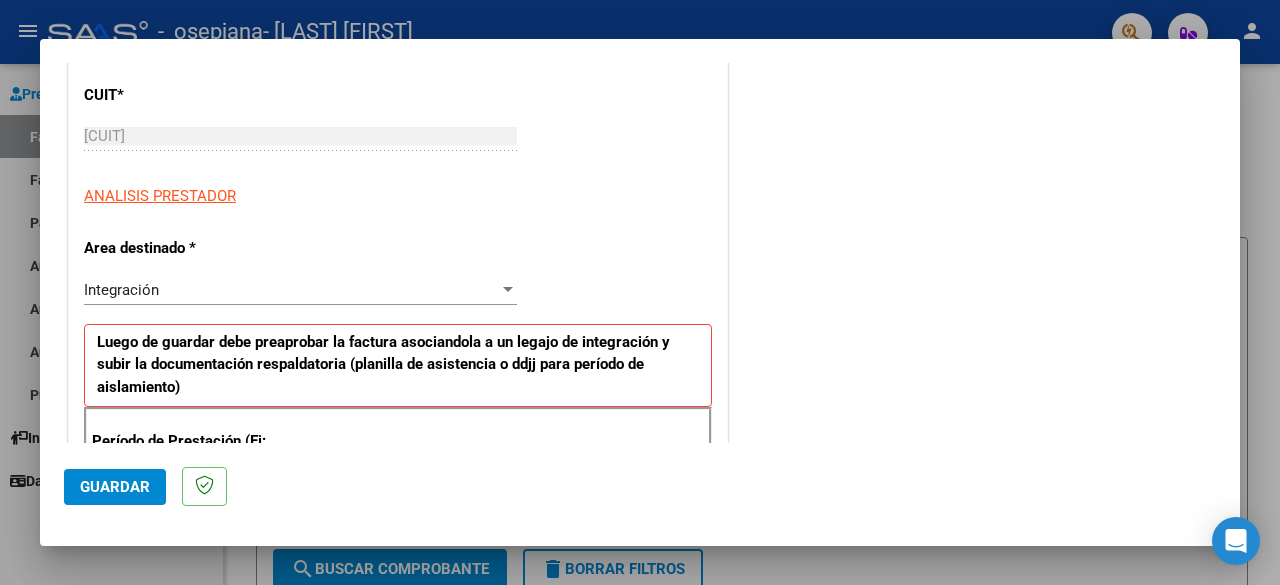scroll, scrollTop: 262, scrollLeft: 0, axis: vertical 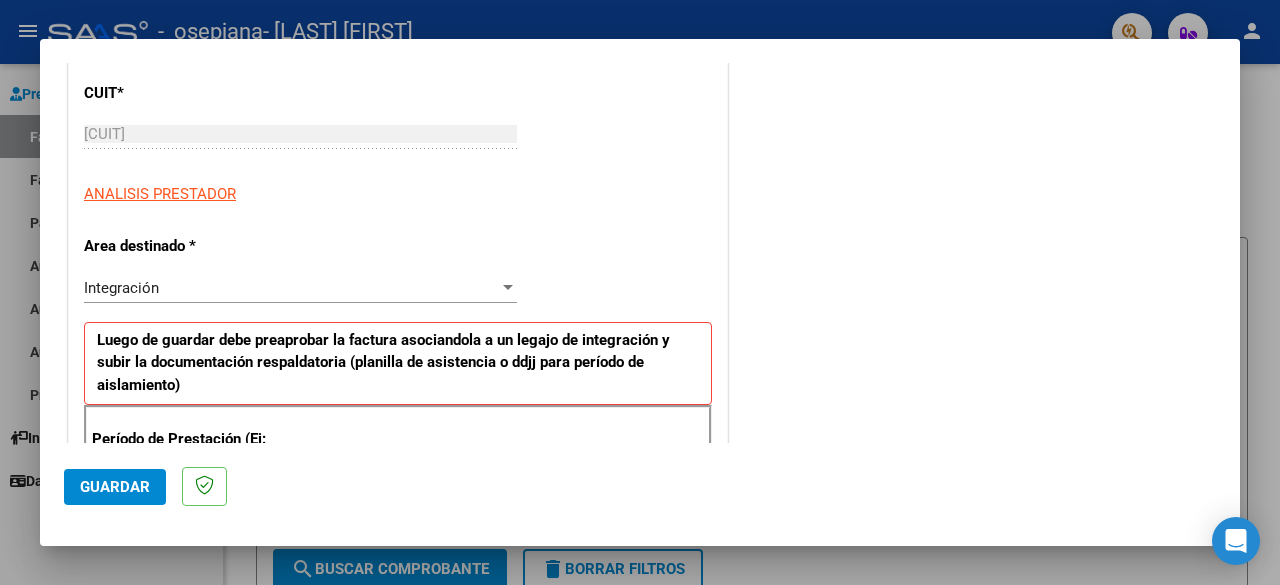 click on "Integración" at bounding box center [291, 288] 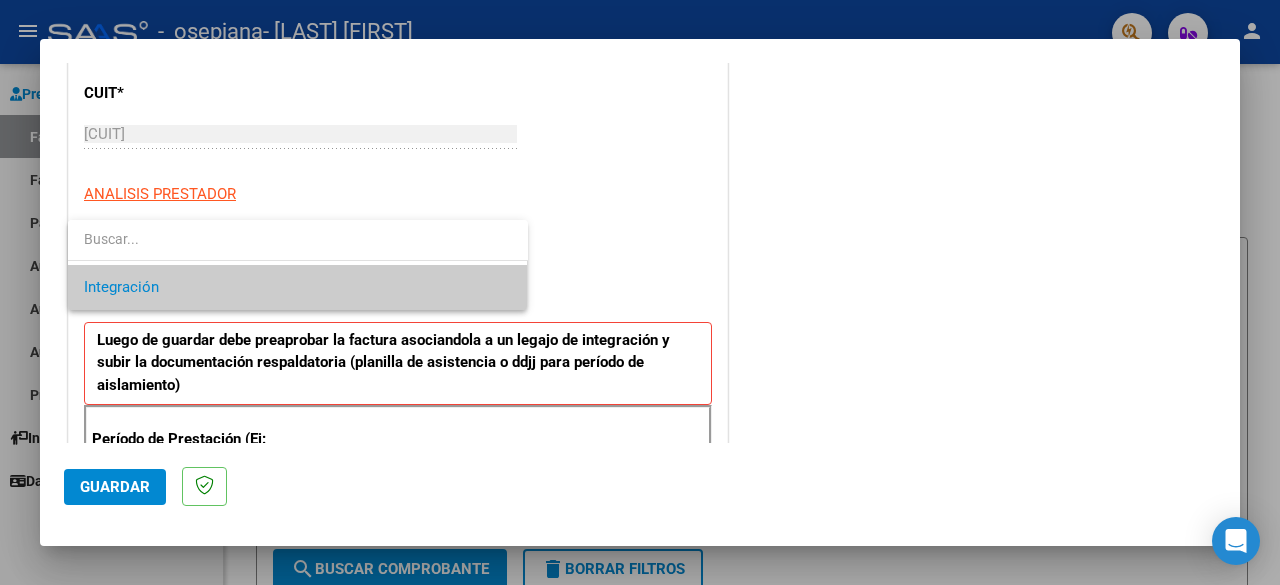 click at bounding box center (640, 292) 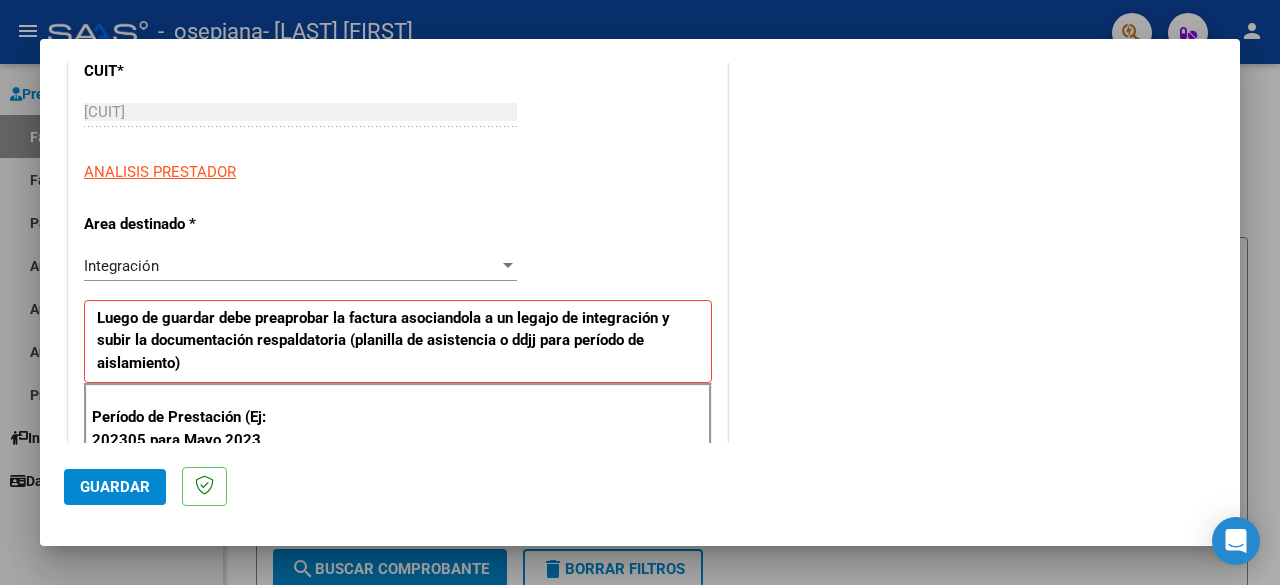 scroll, scrollTop: 291, scrollLeft: 0, axis: vertical 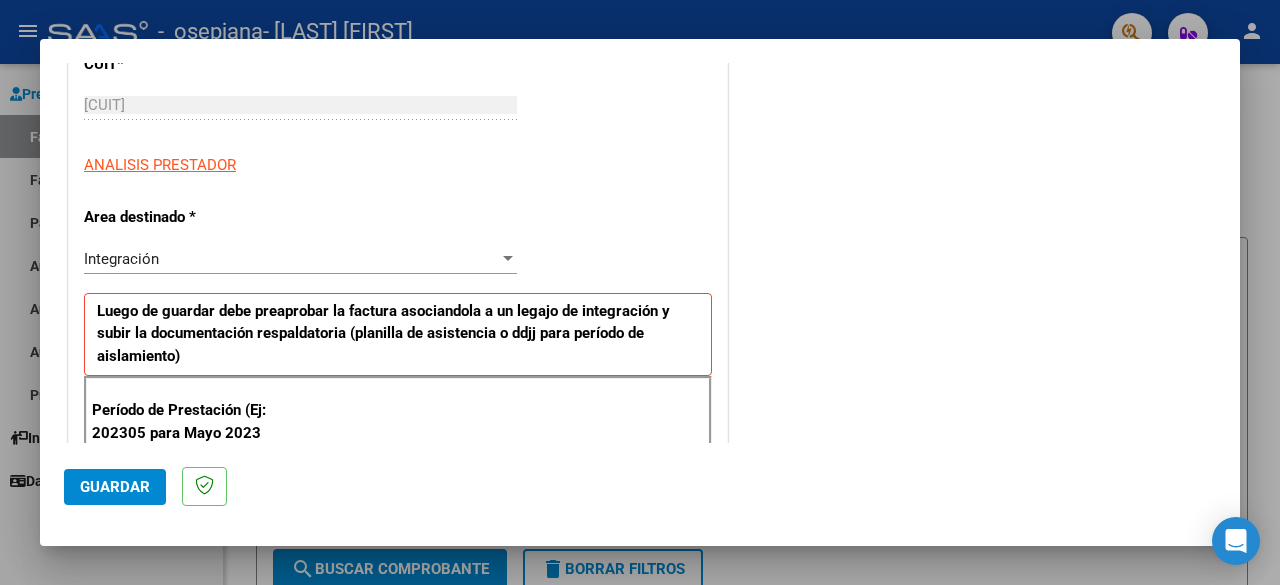 click at bounding box center (508, 259) 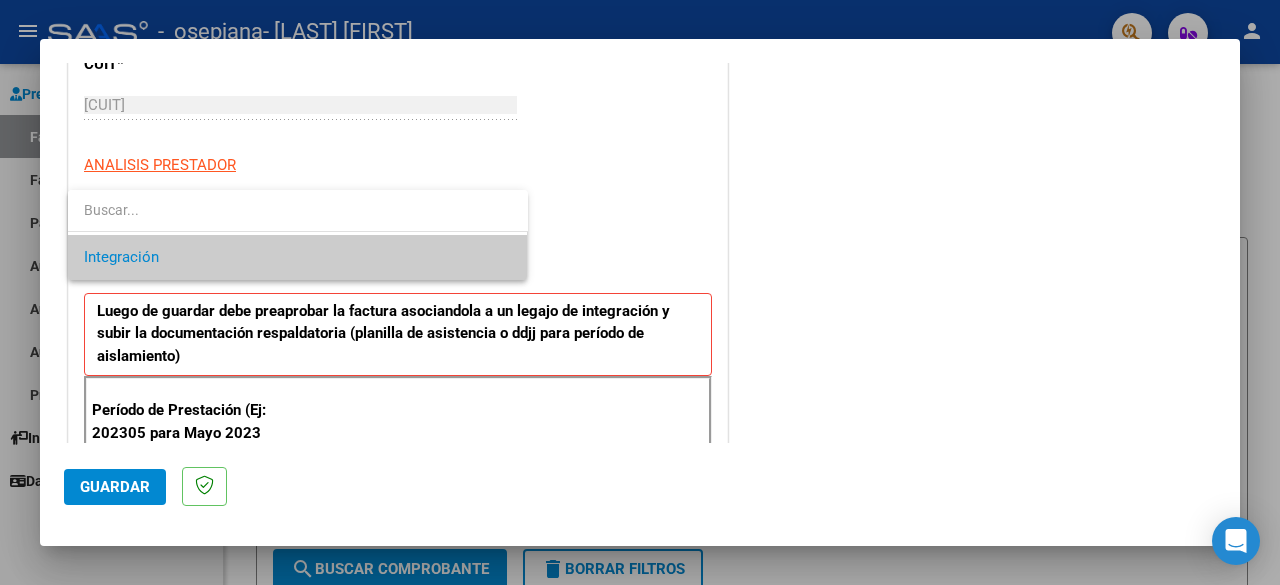 click on "Integración" at bounding box center (298, 257) 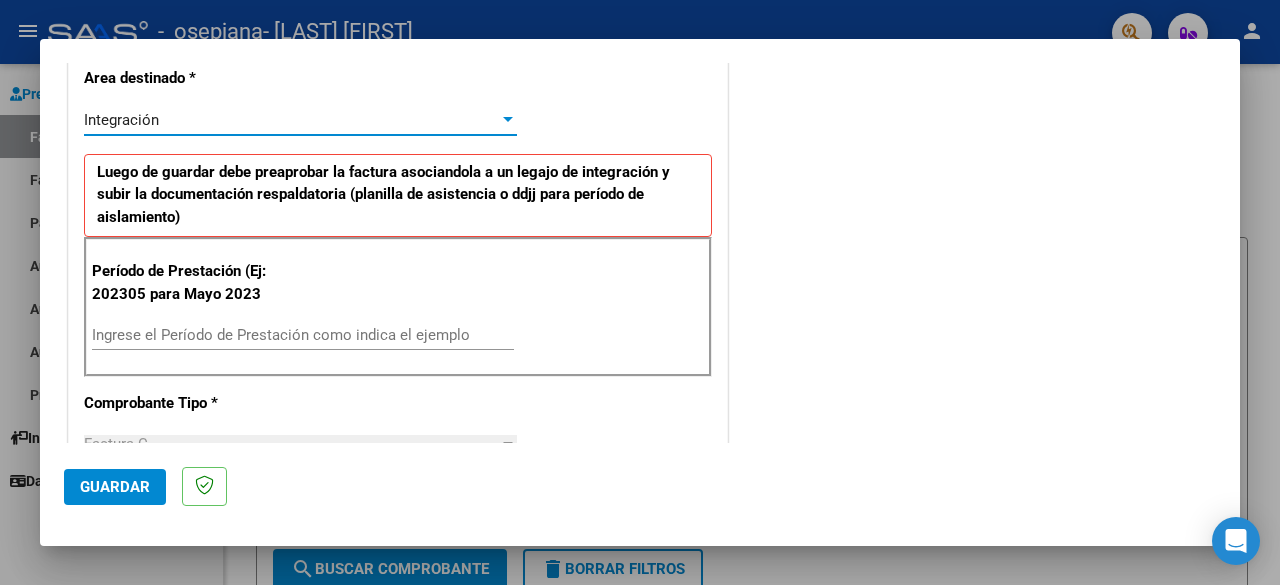 scroll, scrollTop: 431, scrollLeft: 0, axis: vertical 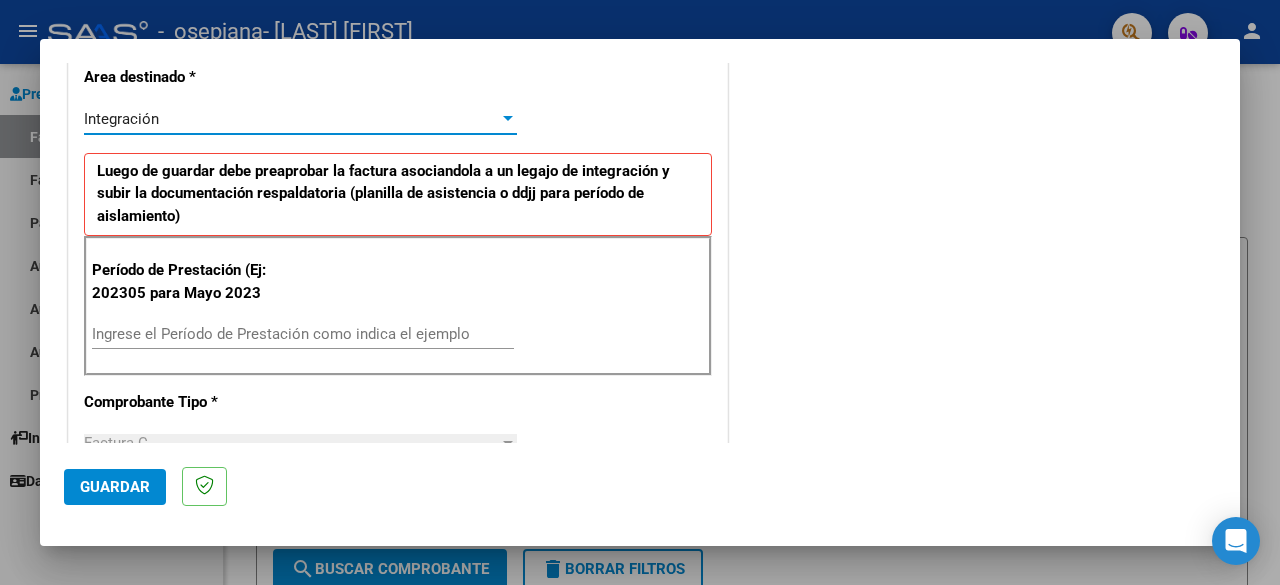 click on "Ingrese el Período de Prestación como indica el ejemplo" at bounding box center (303, 334) 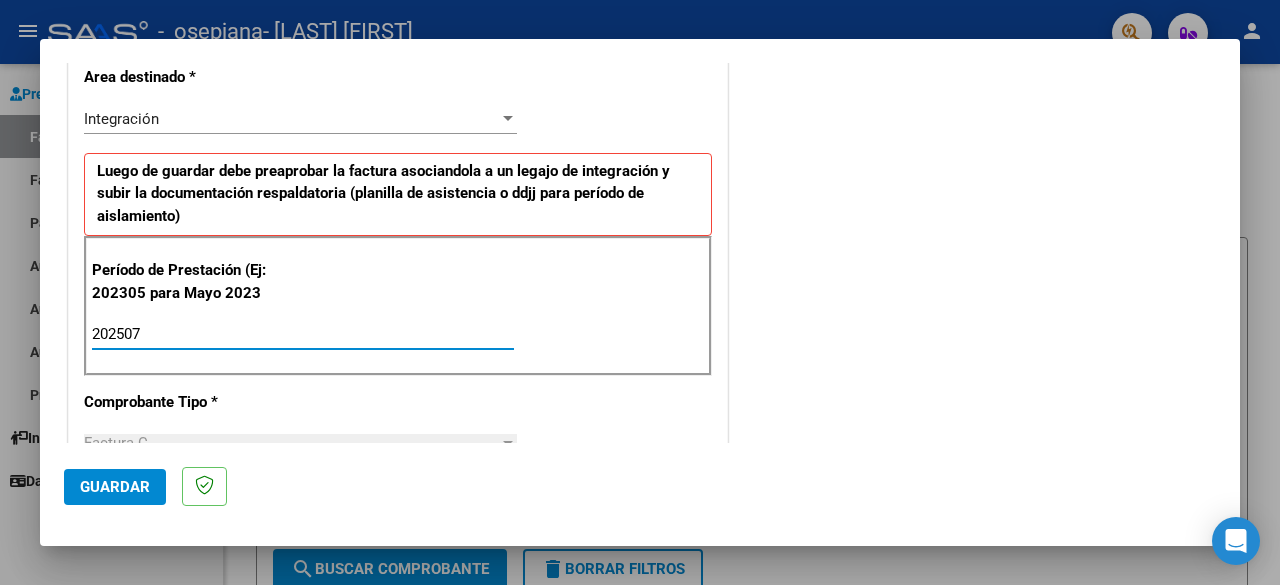 type on "202507" 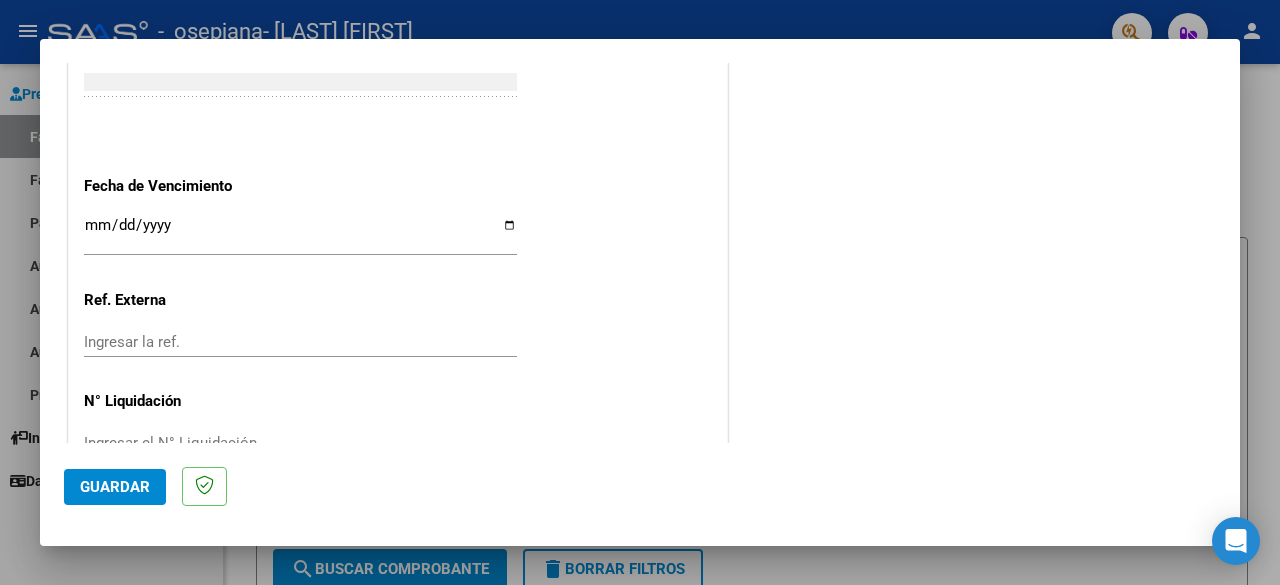 scroll, scrollTop: 1382, scrollLeft: 0, axis: vertical 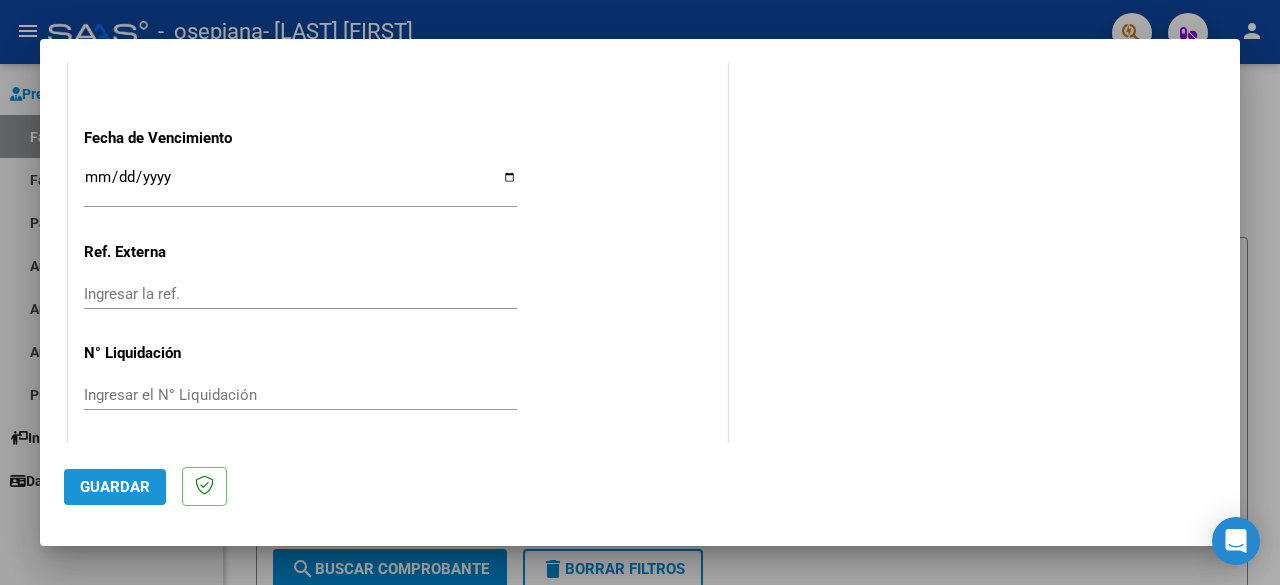 click on "Guardar" 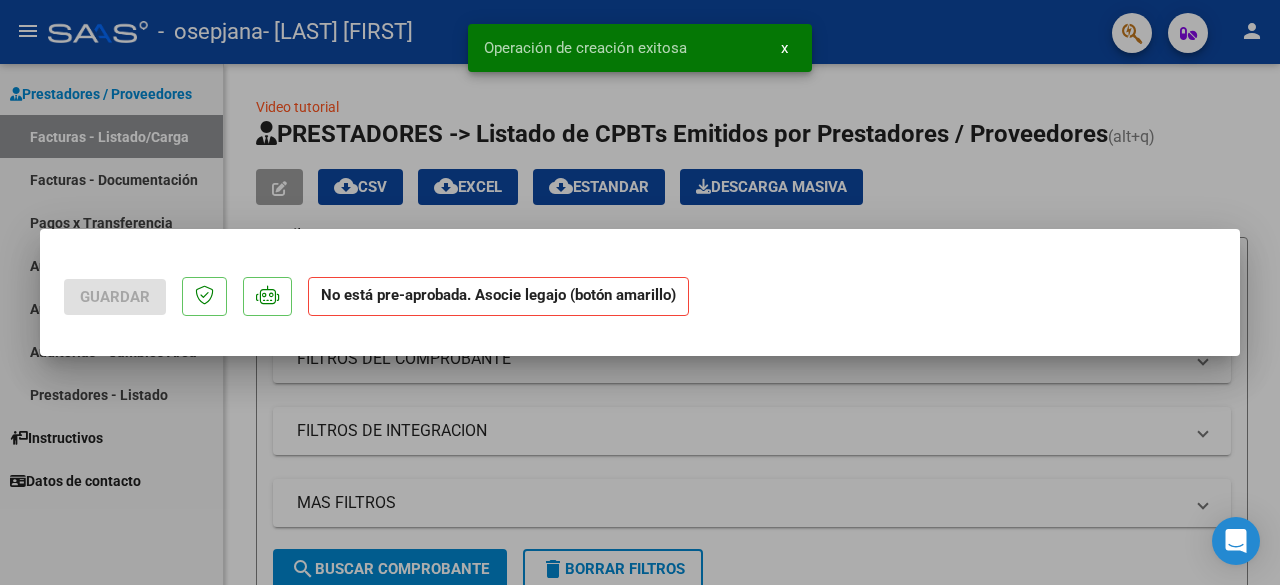 scroll, scrollTop: 0, scrollLeft: 0, axis: both 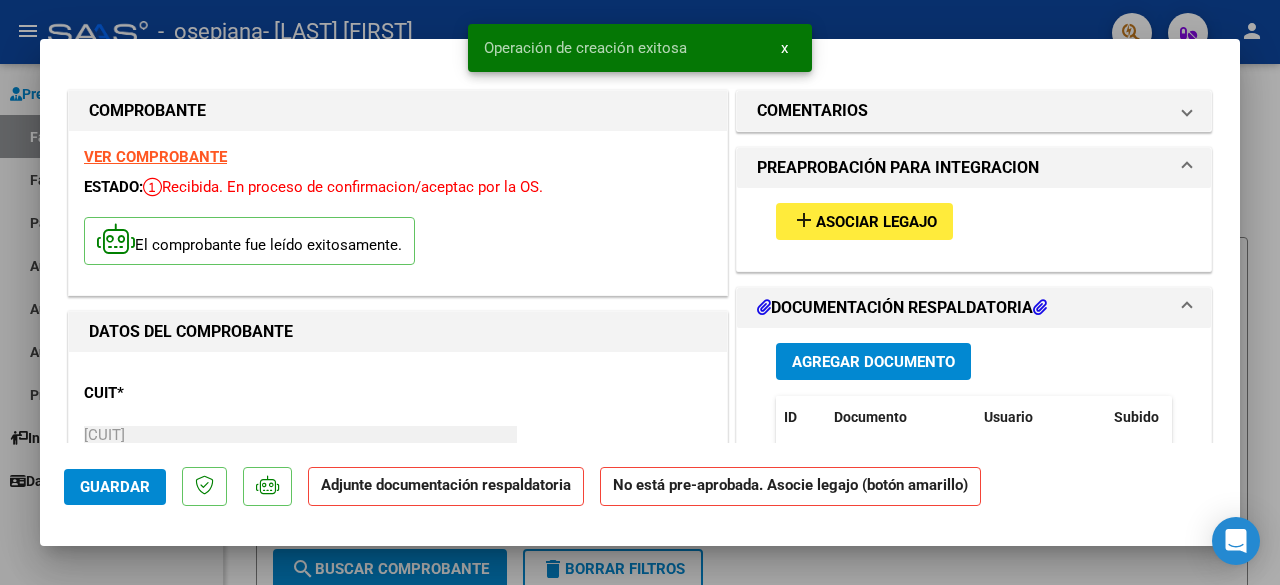 click on "add Asociar Legajo" at bounding box center (864, 221) 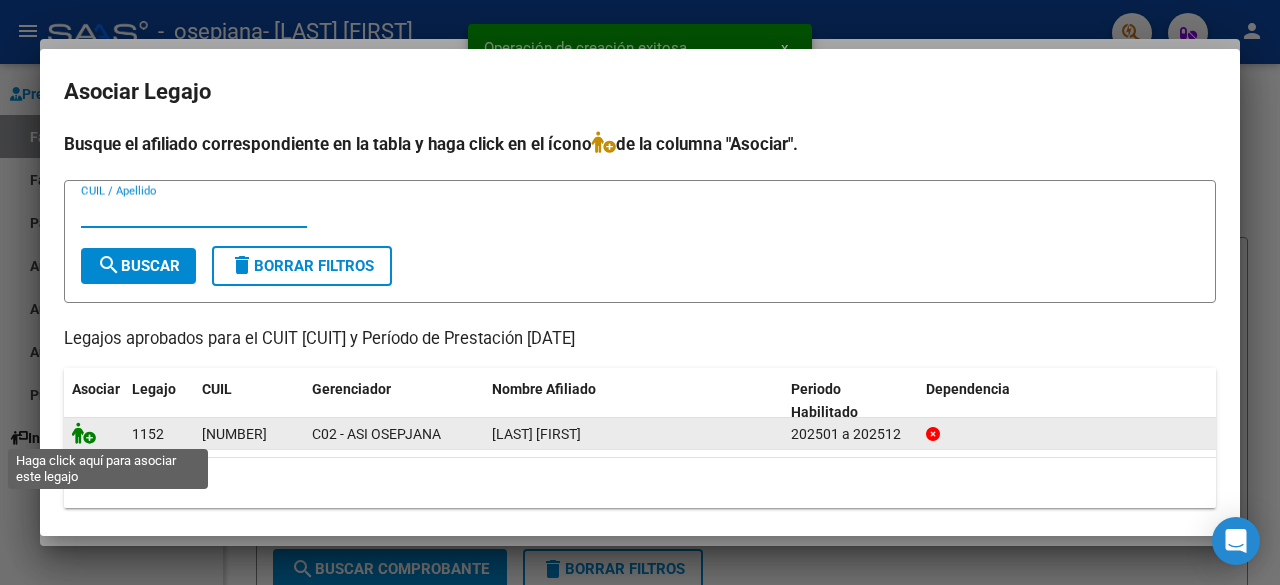 click 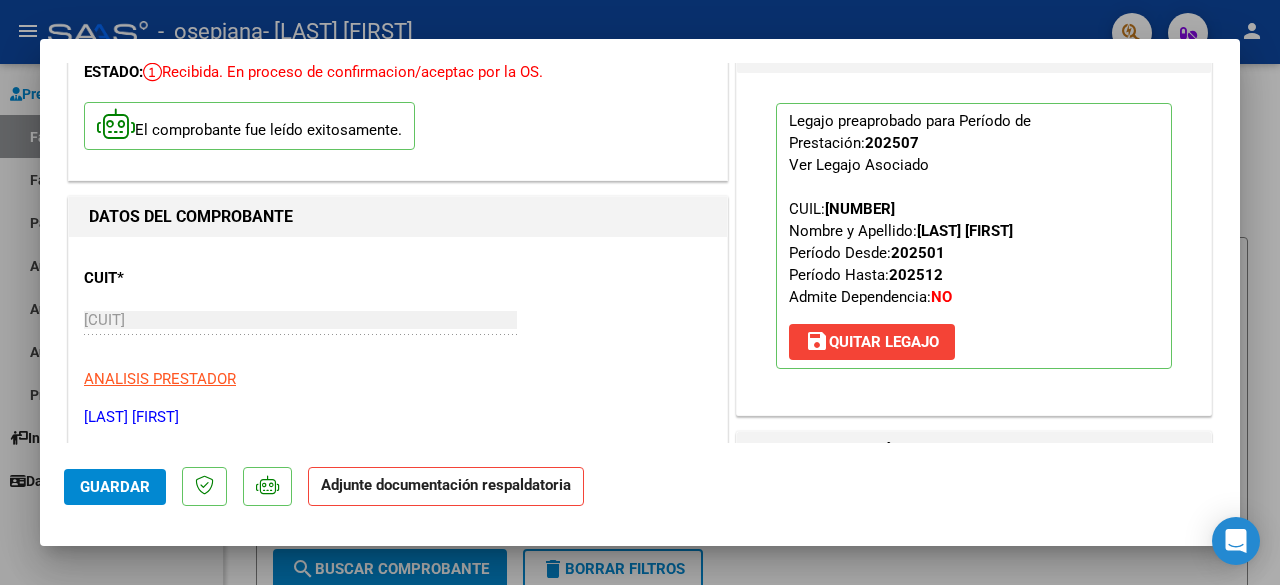 scroll, scrollTop: 116, scrollLeft: 0, axis: vertical 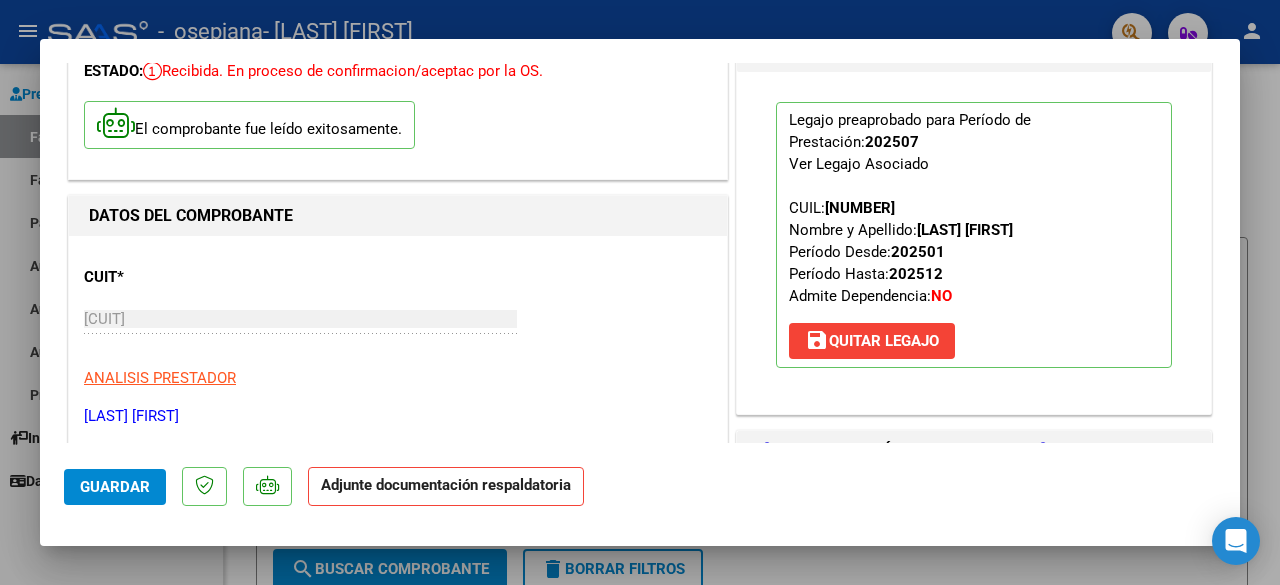 click on "Adjunte documentación respaldatoria" 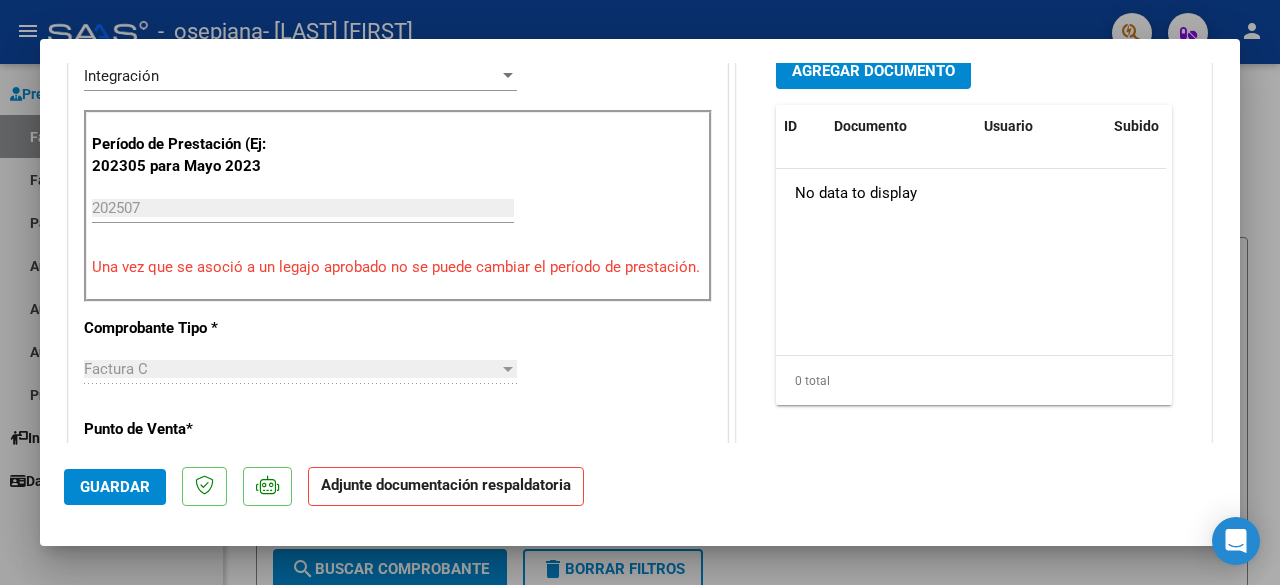 scroll, scrollTop: 425, scrollLeft: 0, axis: vertical 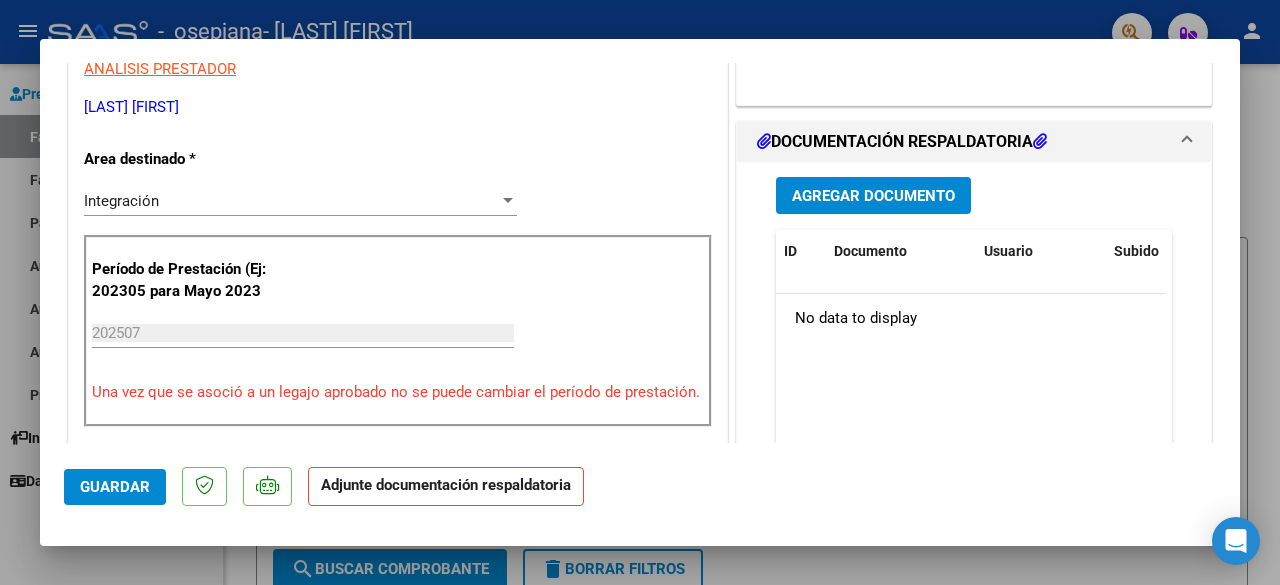 click on "Agregar Documento" at bounding box center (873, 196) 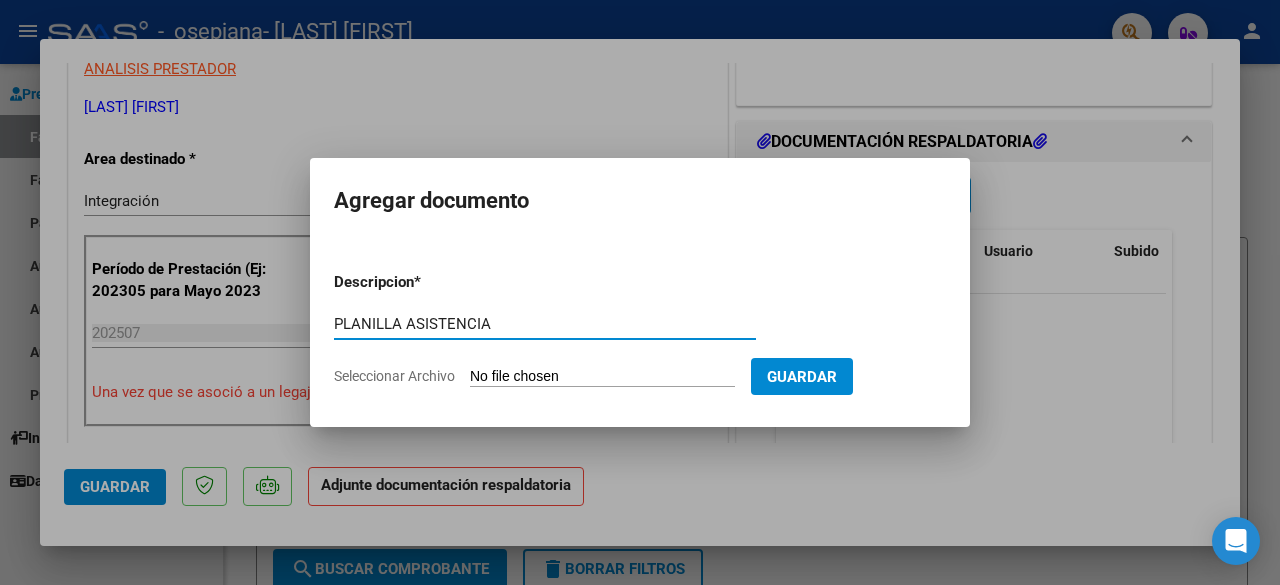 type on "PLANILLA ASISTENCIA" 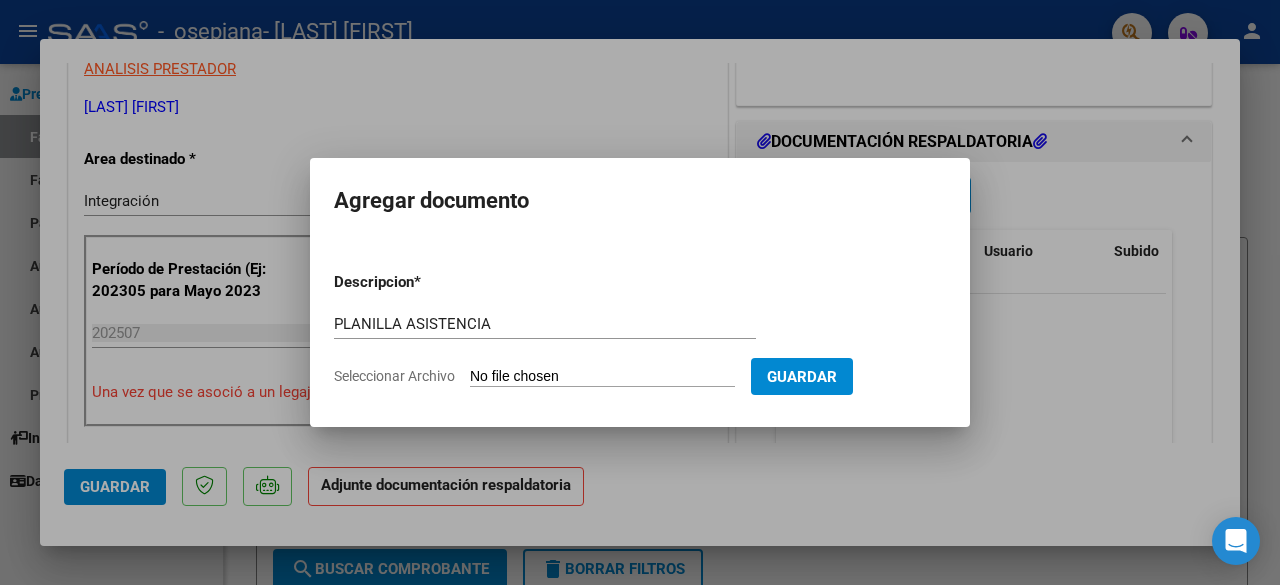 type on "C:\fakepath\[NAME]...pdf" 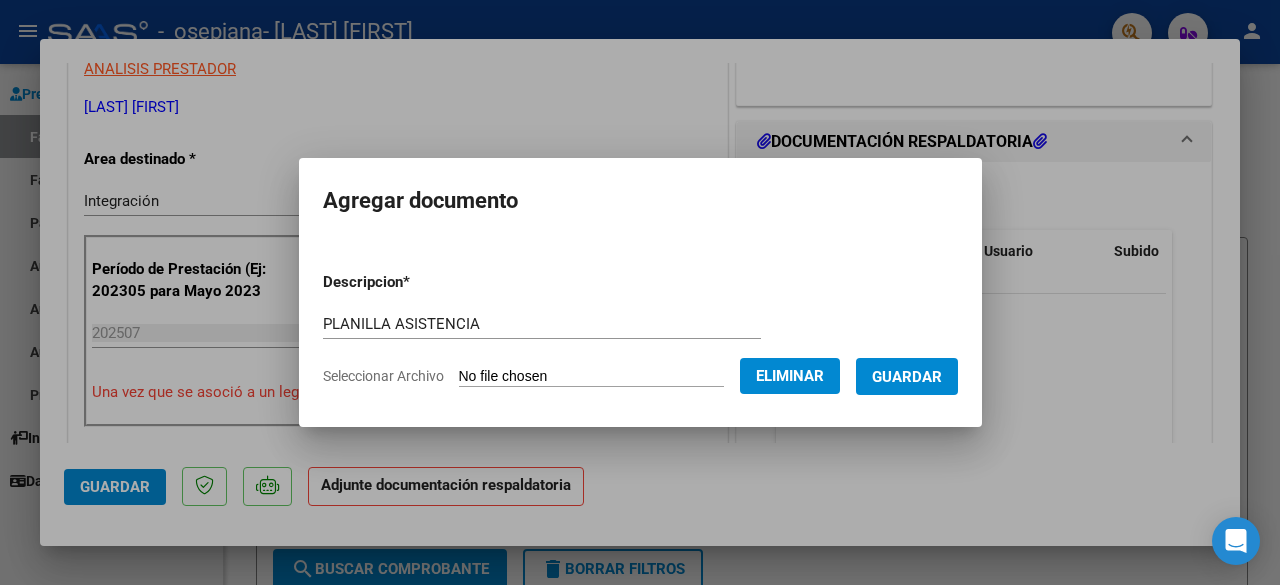 click on "Guardar" at bounding box center (907, 376) 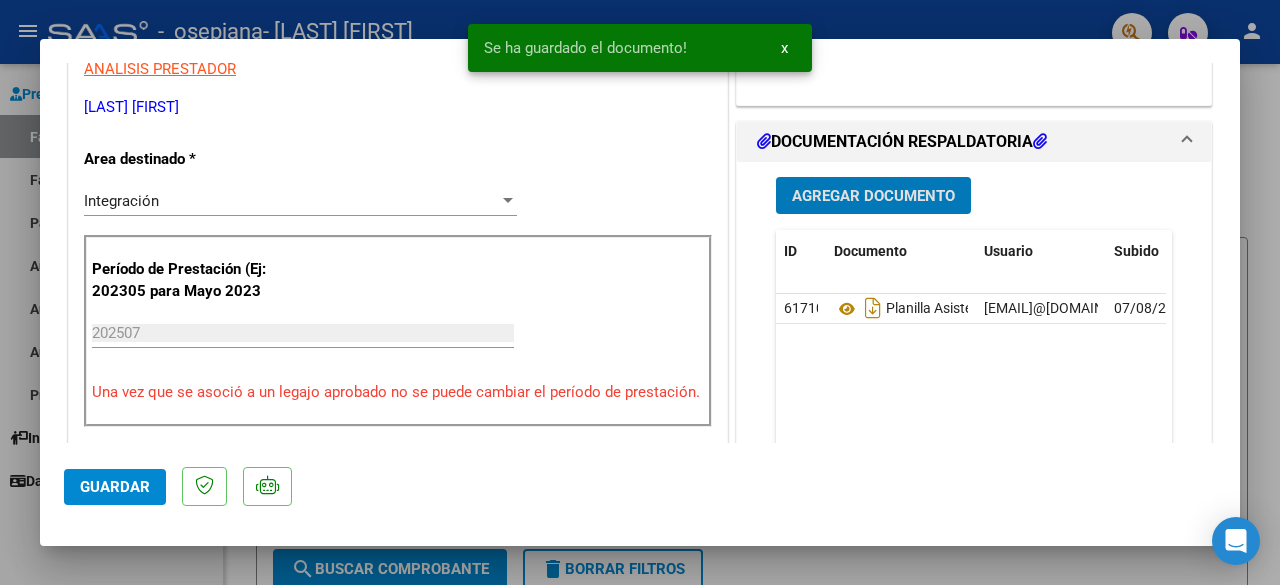 click on "Guardar" 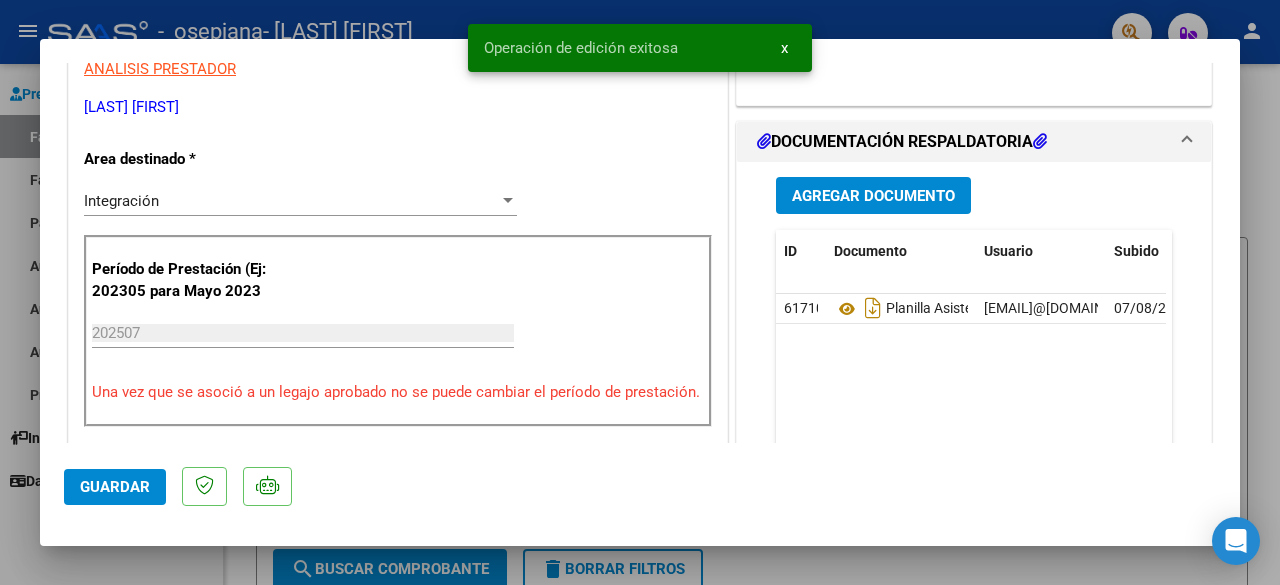 click at bounding box center (640, 292) 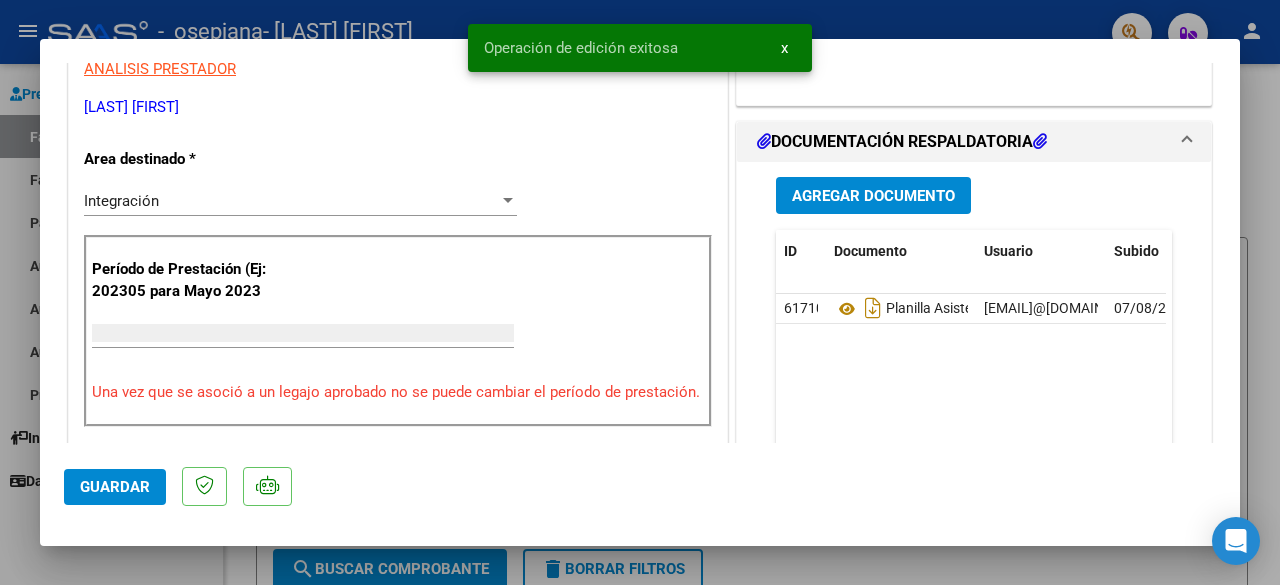 scroll, scrollTop: 0, scrollLeft: 0, axis: both 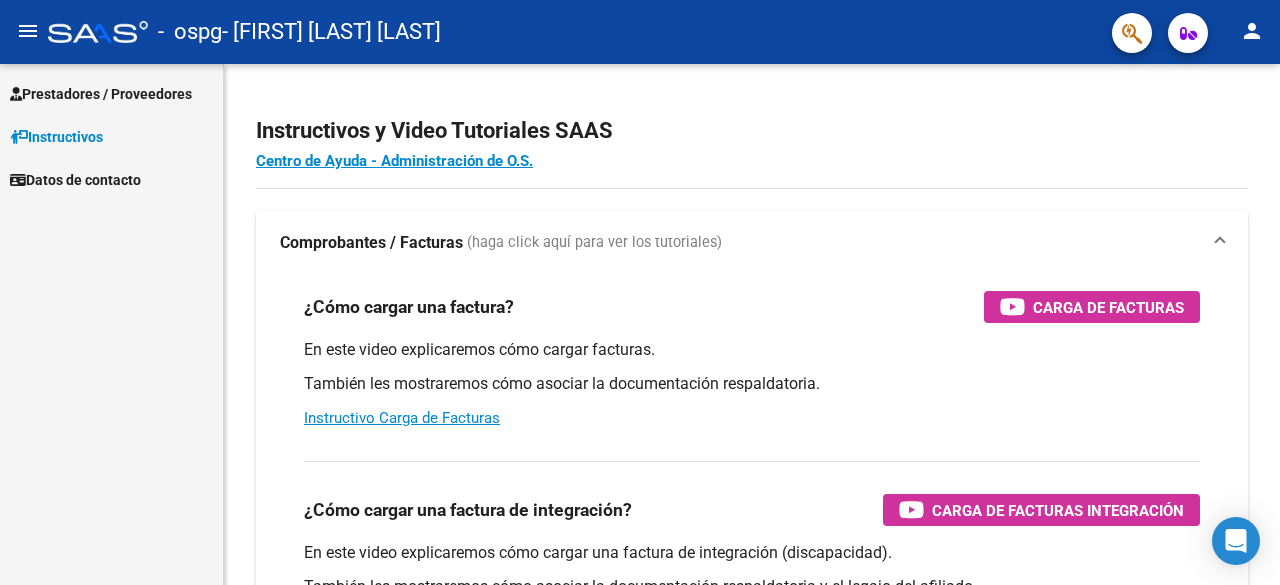 click on "Prestadores / Proveedores" at bounding box center (101, 94) 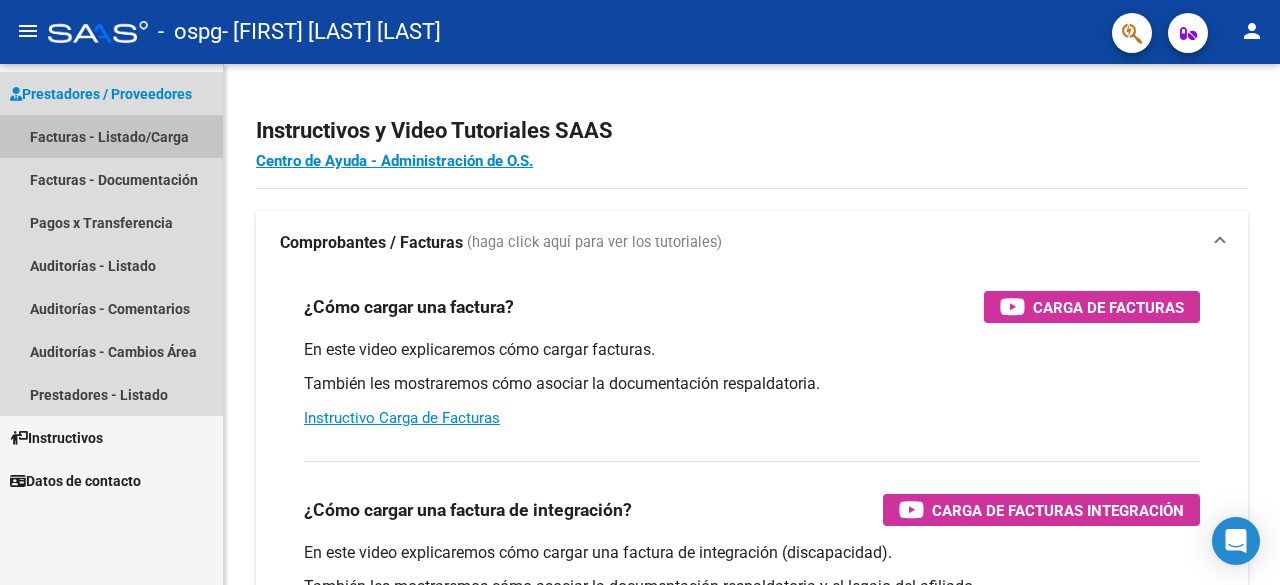 click on "Facturas - Listado/Carga" at bounding box center (111, 136) 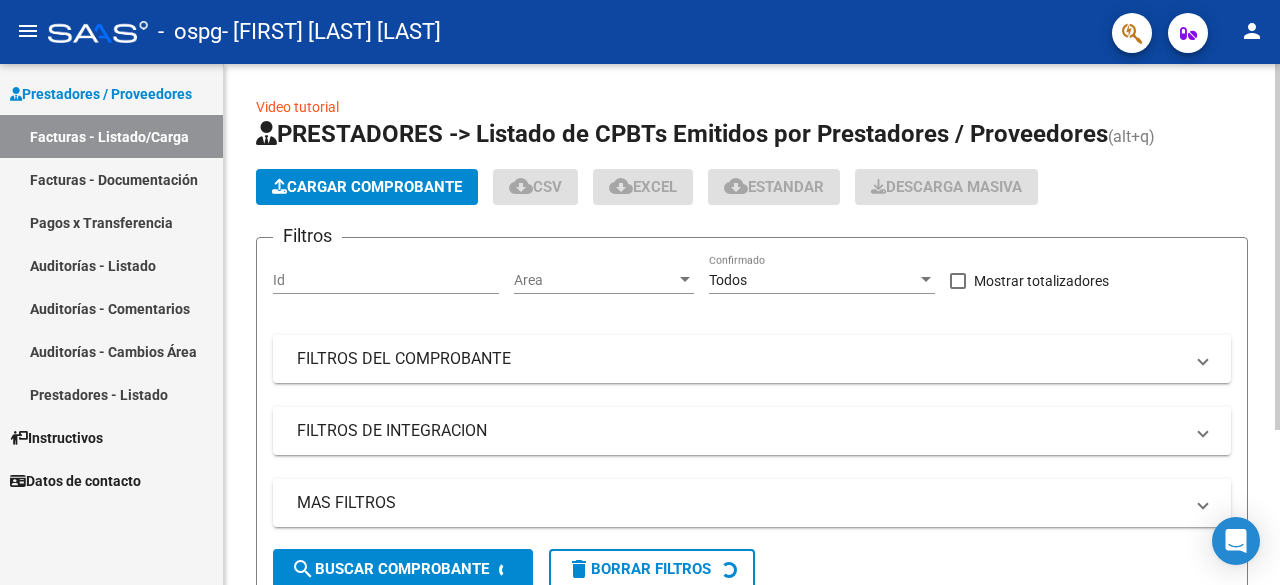 click on "Cargar Comprobante" 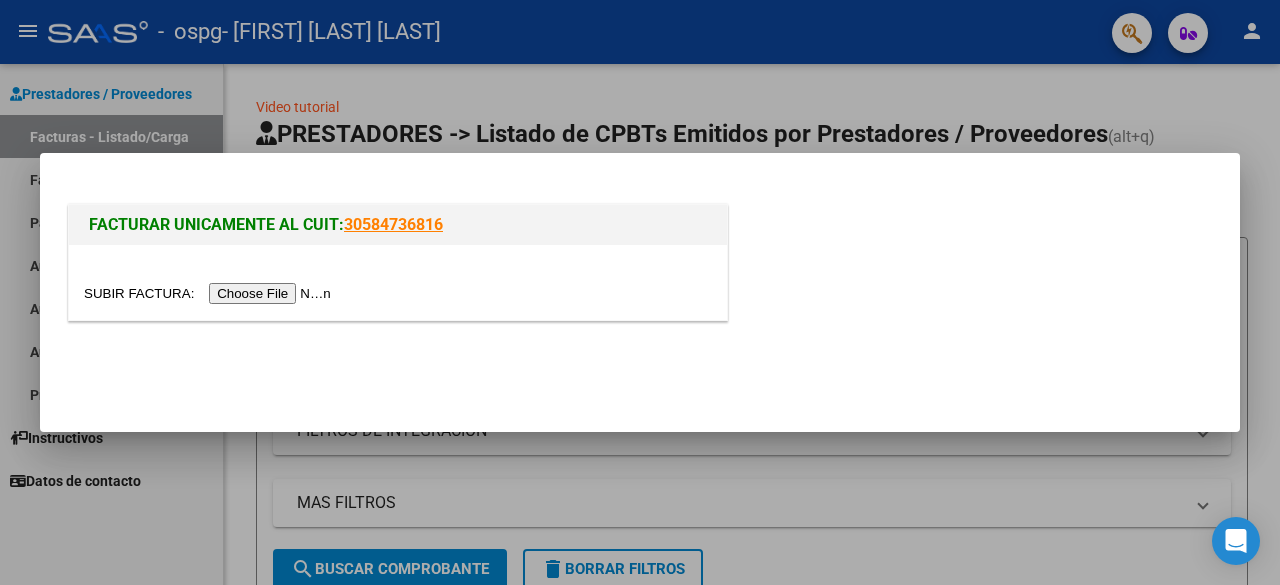 click at bounding box center [210, 293] 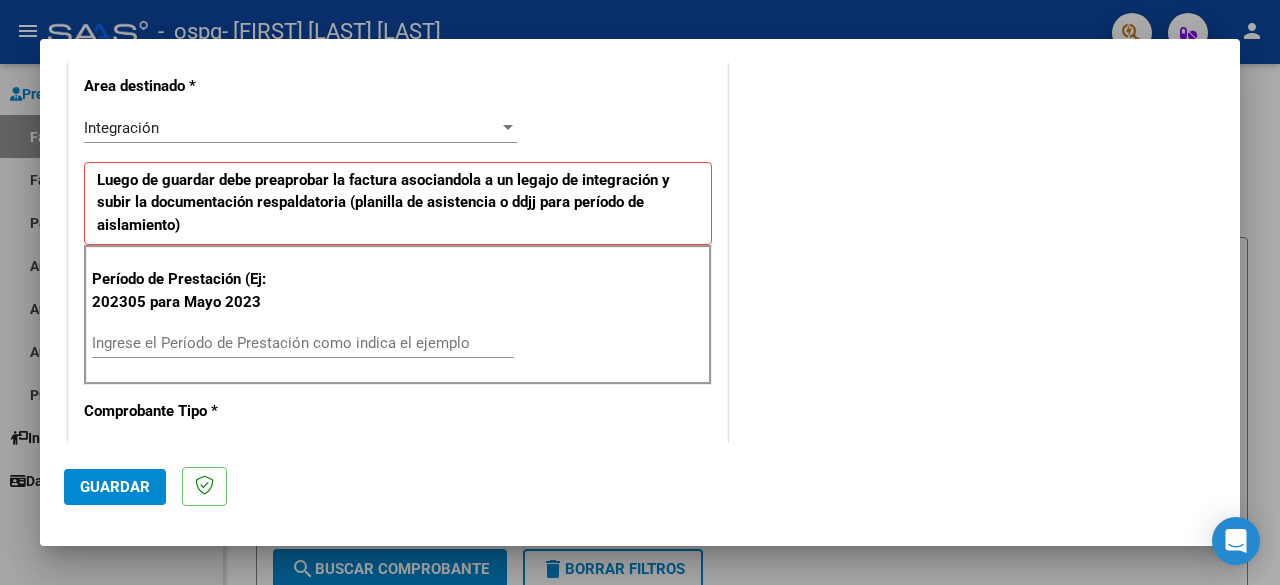scroll, scrollTop: 423, scrollLeft: 0, axis: vertical 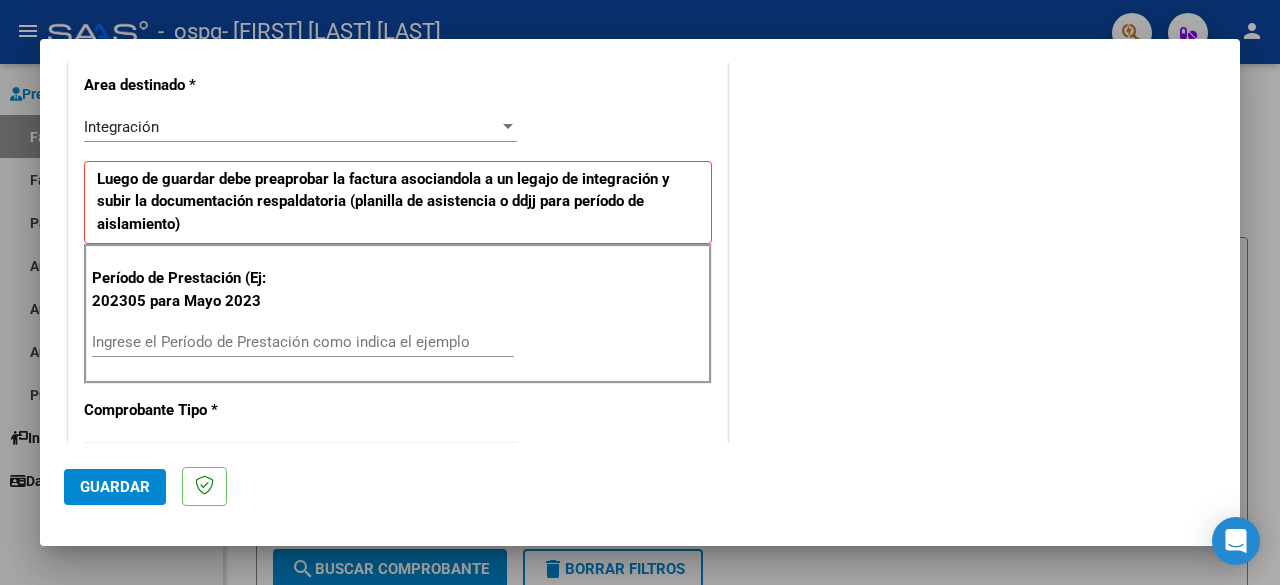click on "Ingrese el Período de Prestación como indica el ejemplo" at bounding box center (303, 342) 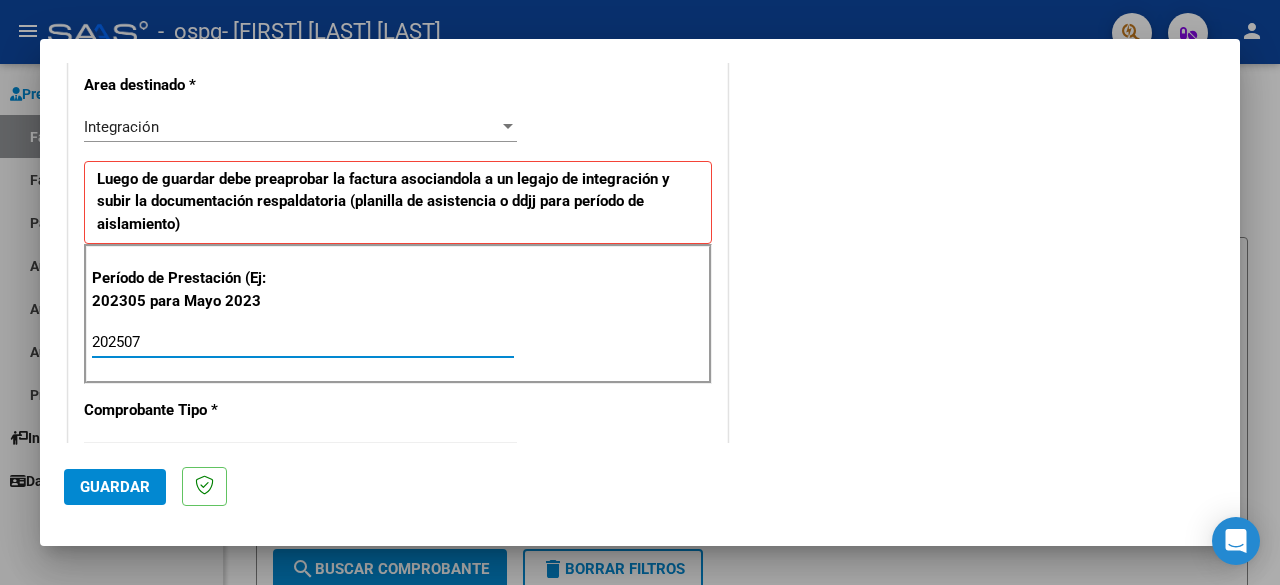 type on "202507" 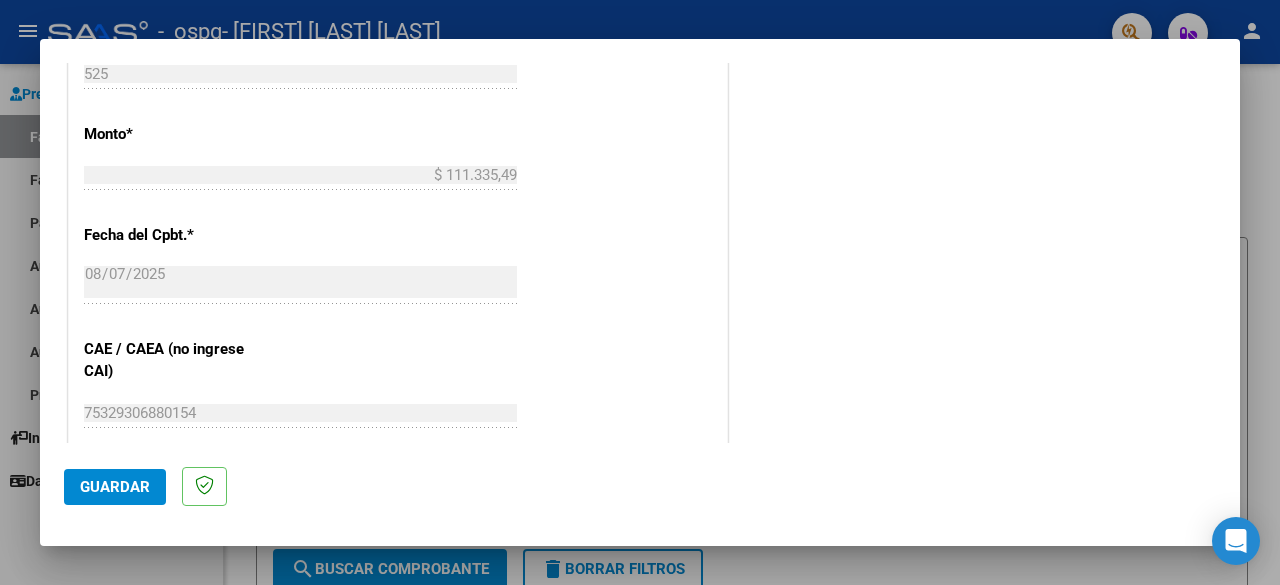 scroll, scrollTop: 1382, scrollLeft: 0, axis: vertical 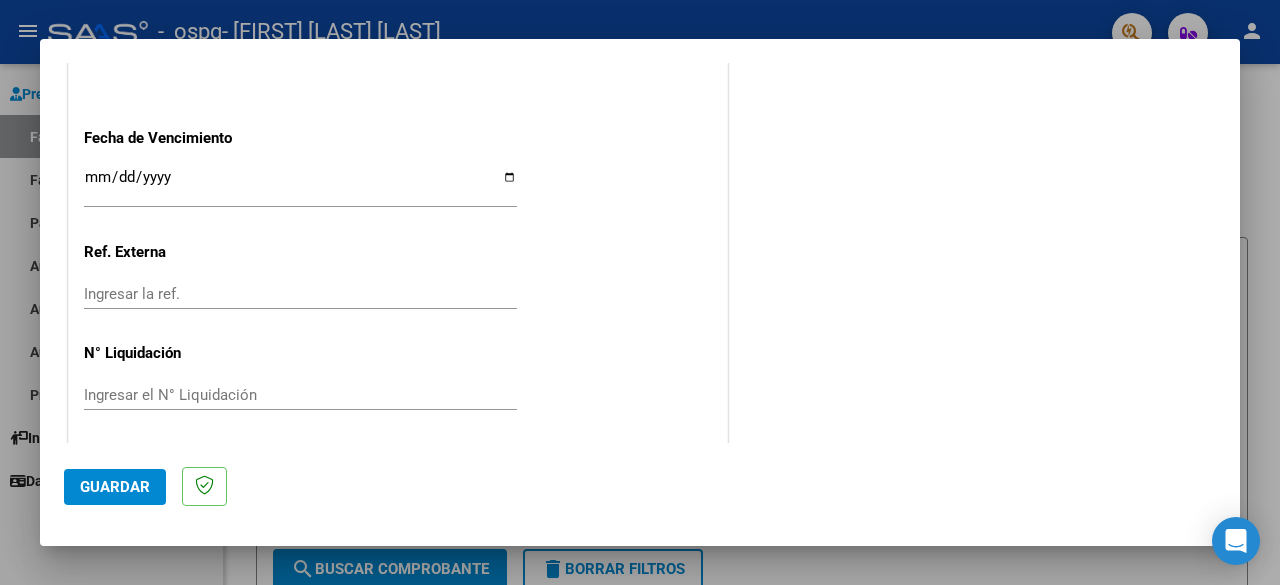 click on "Guardar" 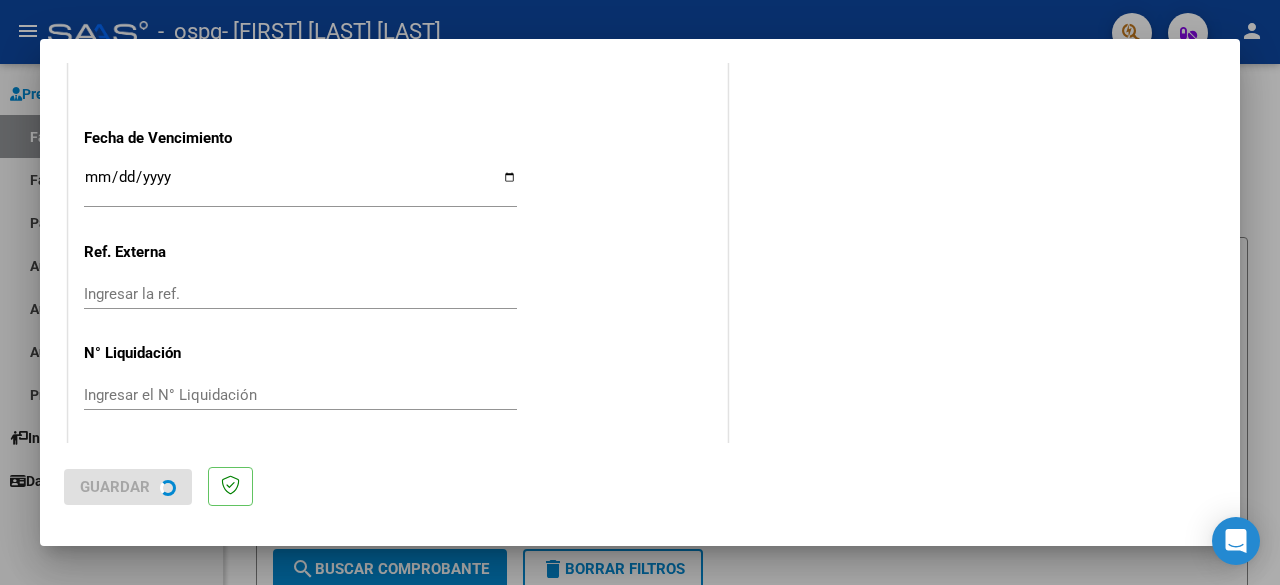 scroll, scrollTop: 0, scrollLeft: 0, axis: both 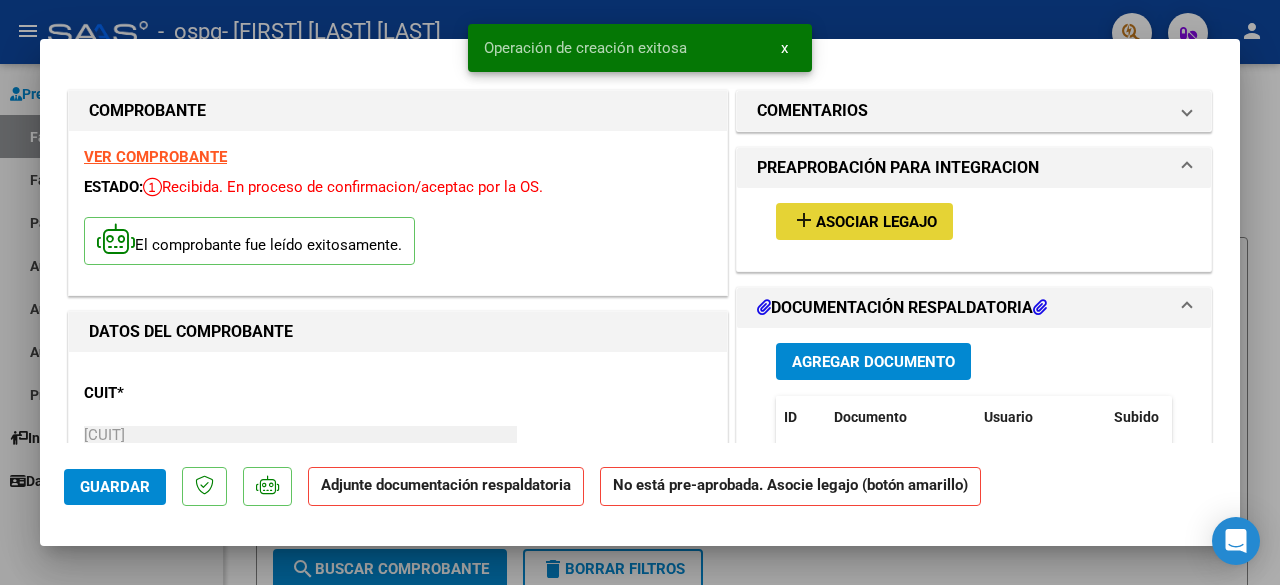 click on "Asociar Legajo" at bounding box center [876, 222] 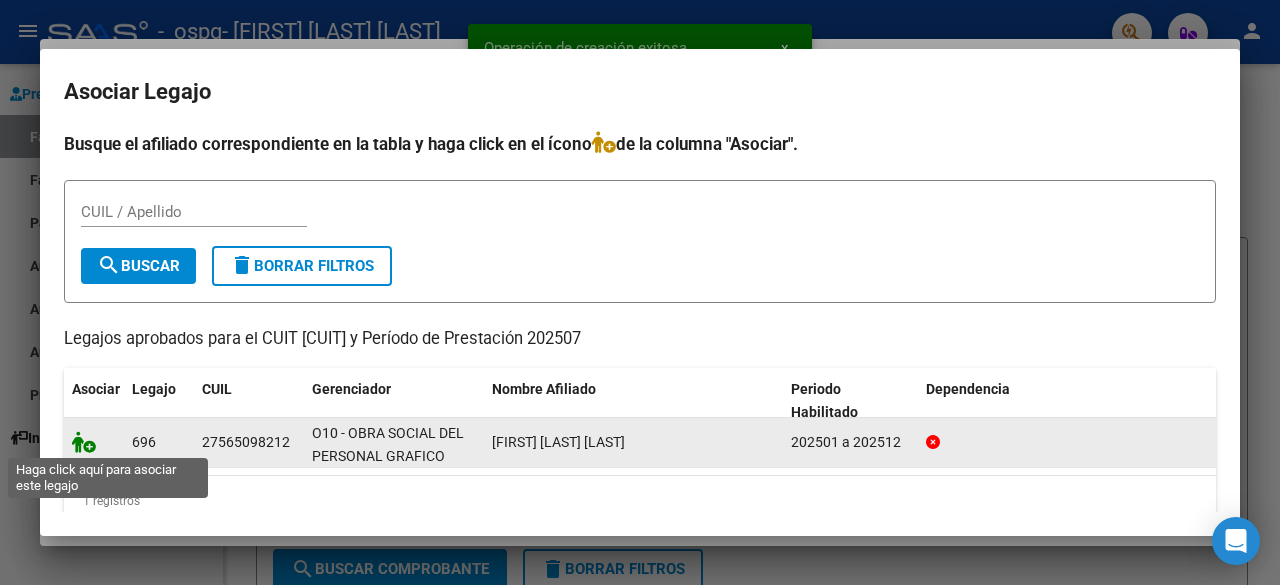 click 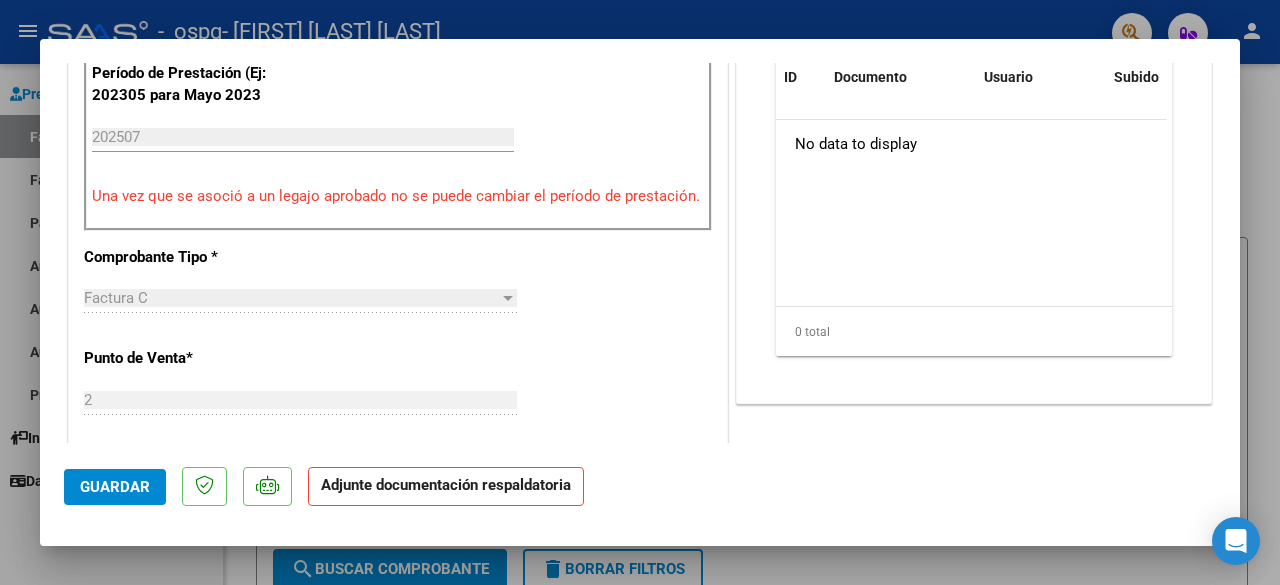 scroll, scrollTop: 493, scrollLeft: 0, axis: vertical 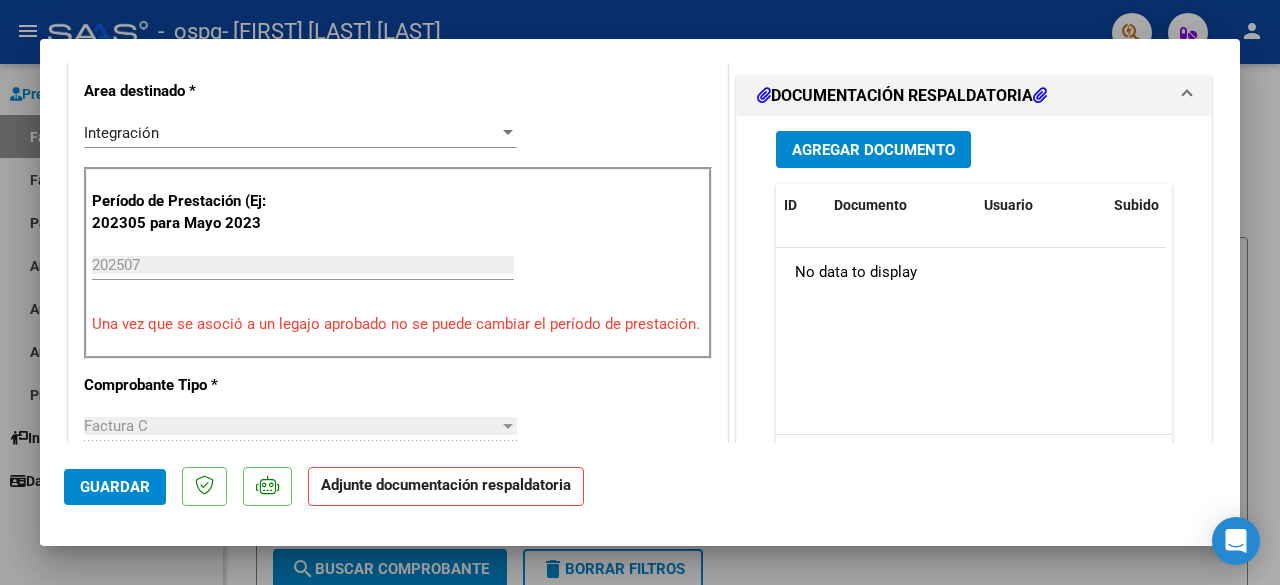 click on "Agregar Documento" at bounding box center (873, 150) 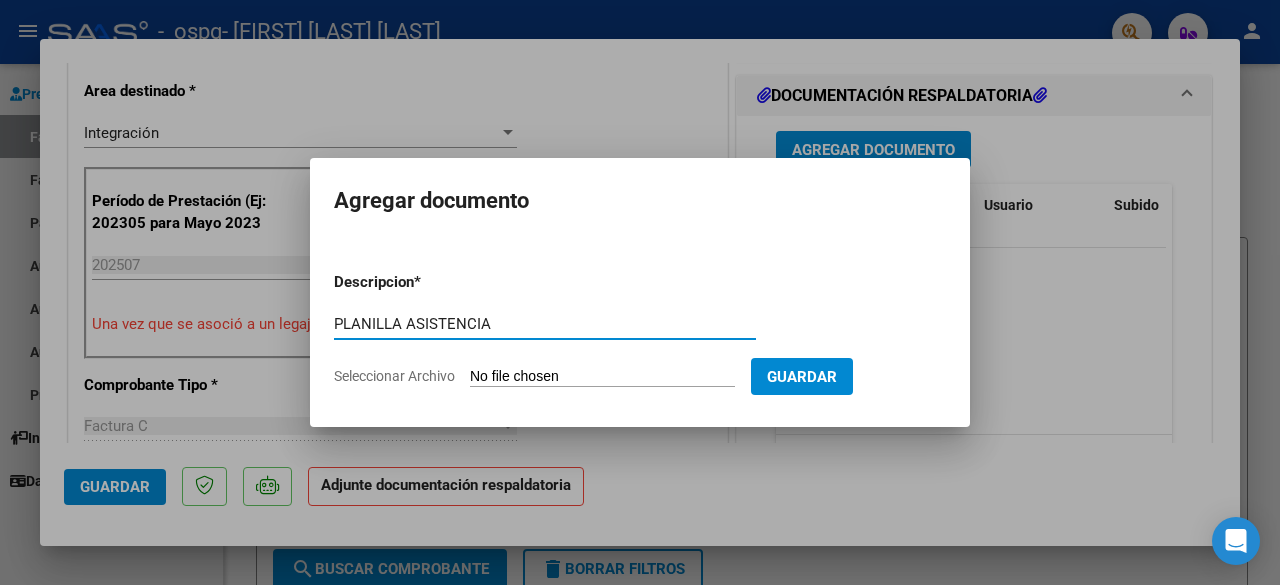 type on "PLANILLA ASISTENCIA" 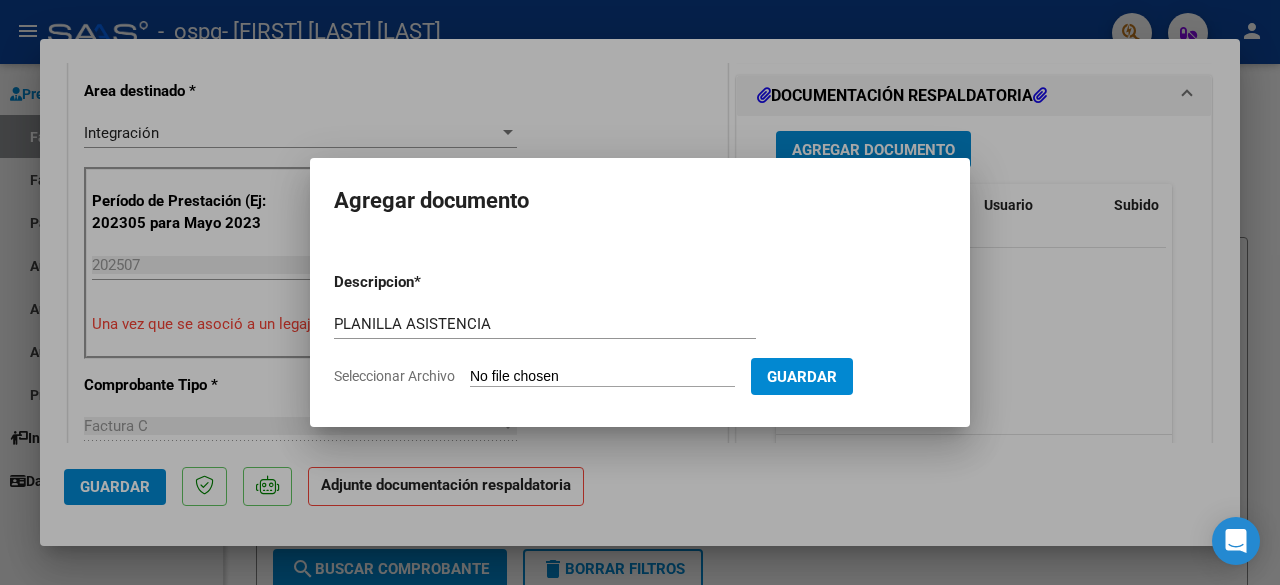 click on "Seleccionar Archivo" at bounding box center (602, 377) 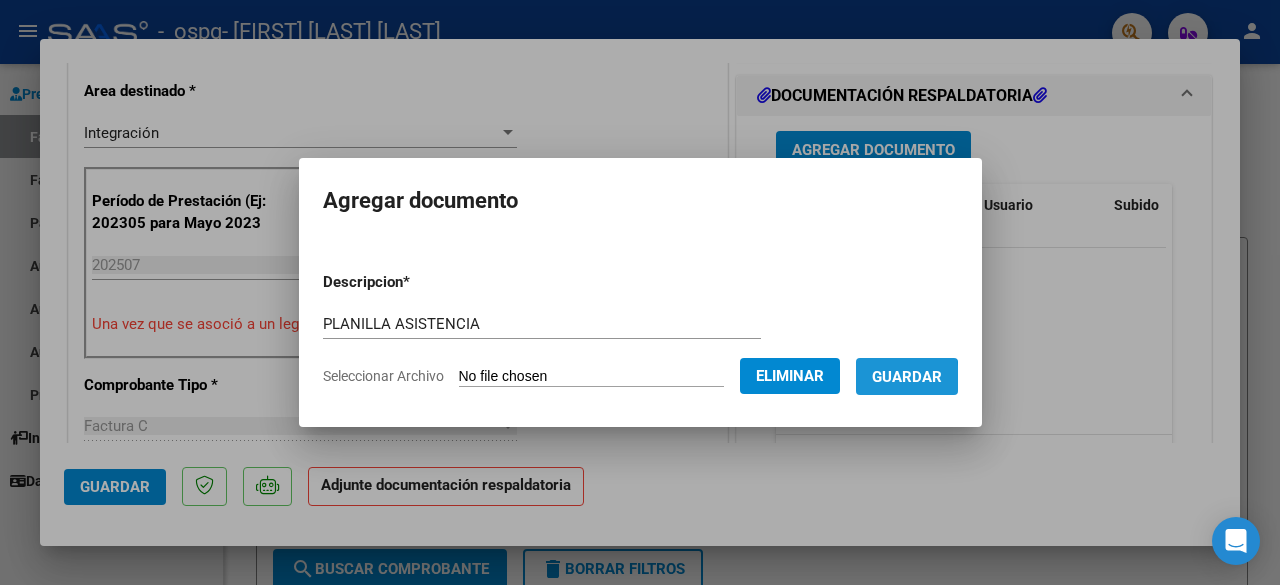 click on "Guardar" at bounding box center [907, 376] 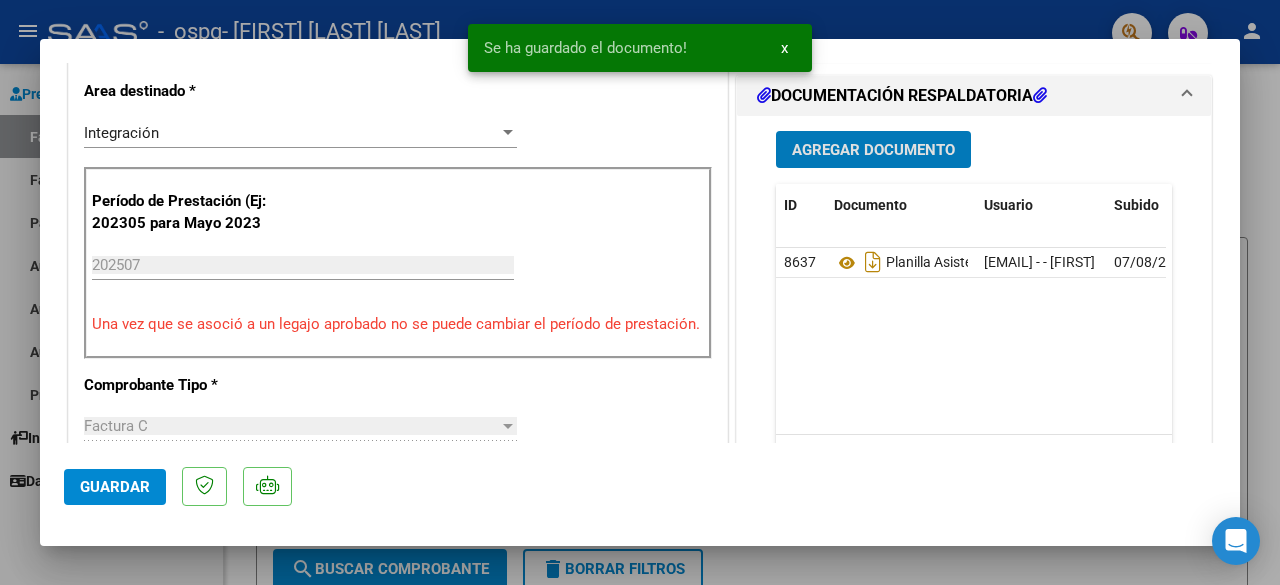 click on "Guardar" 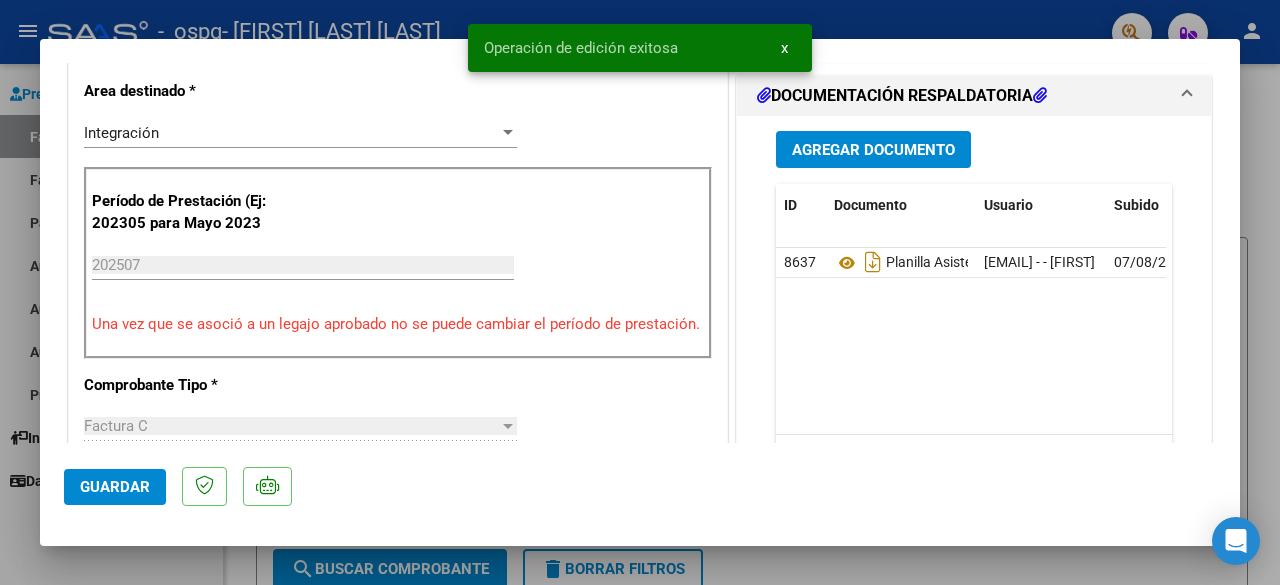 click on "COMPROBANTE VER COMPROBANTE       ESTADO:   Recibida. En proceso de confirmacion/aceptac por la OS.     El comprobante fue leído exitosamente.  DATOS DEL COMPROBANTE CUIT  *   27-39335767-9 Ingresar CUIT  ANALISIS PRESTADOR  ALMAZAN MARIA CECILIA  ARCA Padrón  Area destinado * Integración Seleccionar Area Período de Prestación (Ej: 202305 para Mayo 2023    202507 Ingrese el Período de Prestación como indica el ejemplo   Una vez que se asoció a un legajo aprobado no se puede cambiar el período de prestación.   Comprobante Tipo * Factura C Seleccionar Tipo Punto de Venta  *   2 Ingresar el Nro.  Número  *   525 Ingresar el Nro.  Monto  *   $ 111.335,49 Ingresar el monto  Fecha del Cpbt.  *   2025-08-07 Ingresar la fecha  CAE / CAEA (no ingrese CAI)    75329306880154 Ingresar el CAE o CAEA (no ingrese CAI)  Fecha de Vencimiento    Ingresar la fecha  Ref. Externa    Ingresar la ref.  N° Liquidación    Ingresar el N° Liquidación  COMENTARIOS Comentarios del Prestador / Gerenciador:  202507 202501" at bounding box center (640, 253) 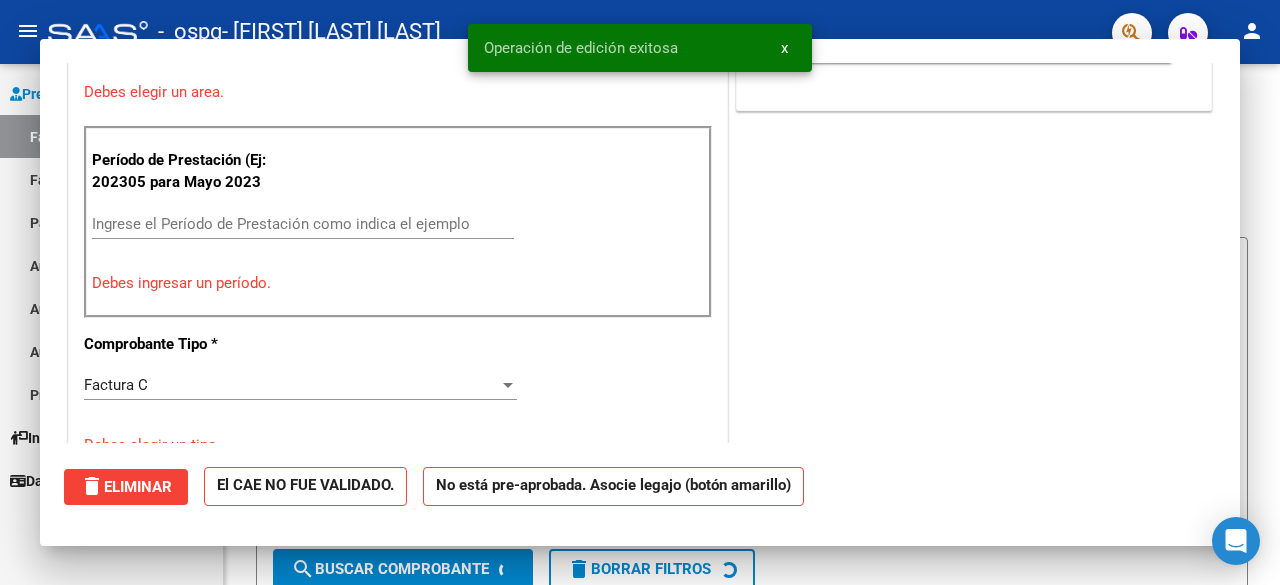 scroll, scrollTop: 408, scrollLeft: 0, axis: vertical 